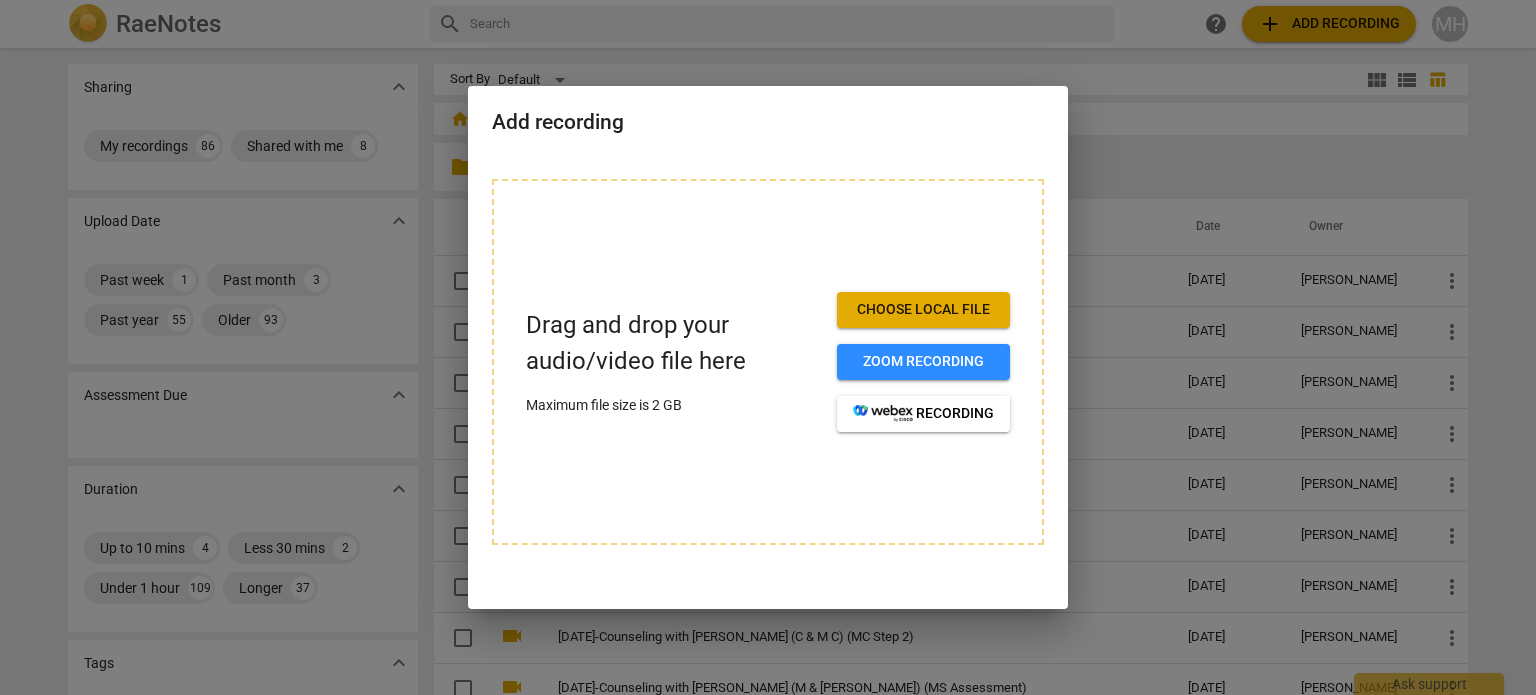 scroll, scrollTop: 0, scrollLeft: 0, axis: both 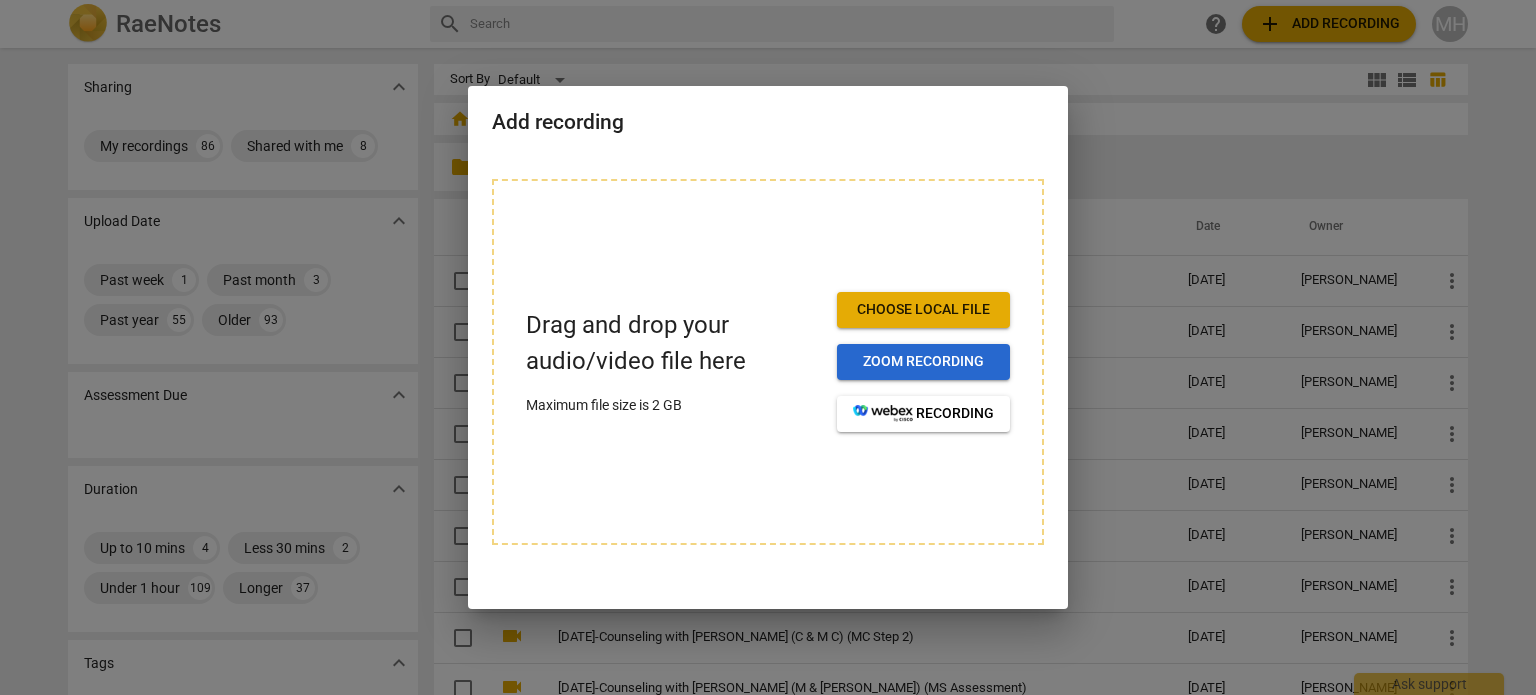 click on "Zoom recording" at bounding box center [923, 362] 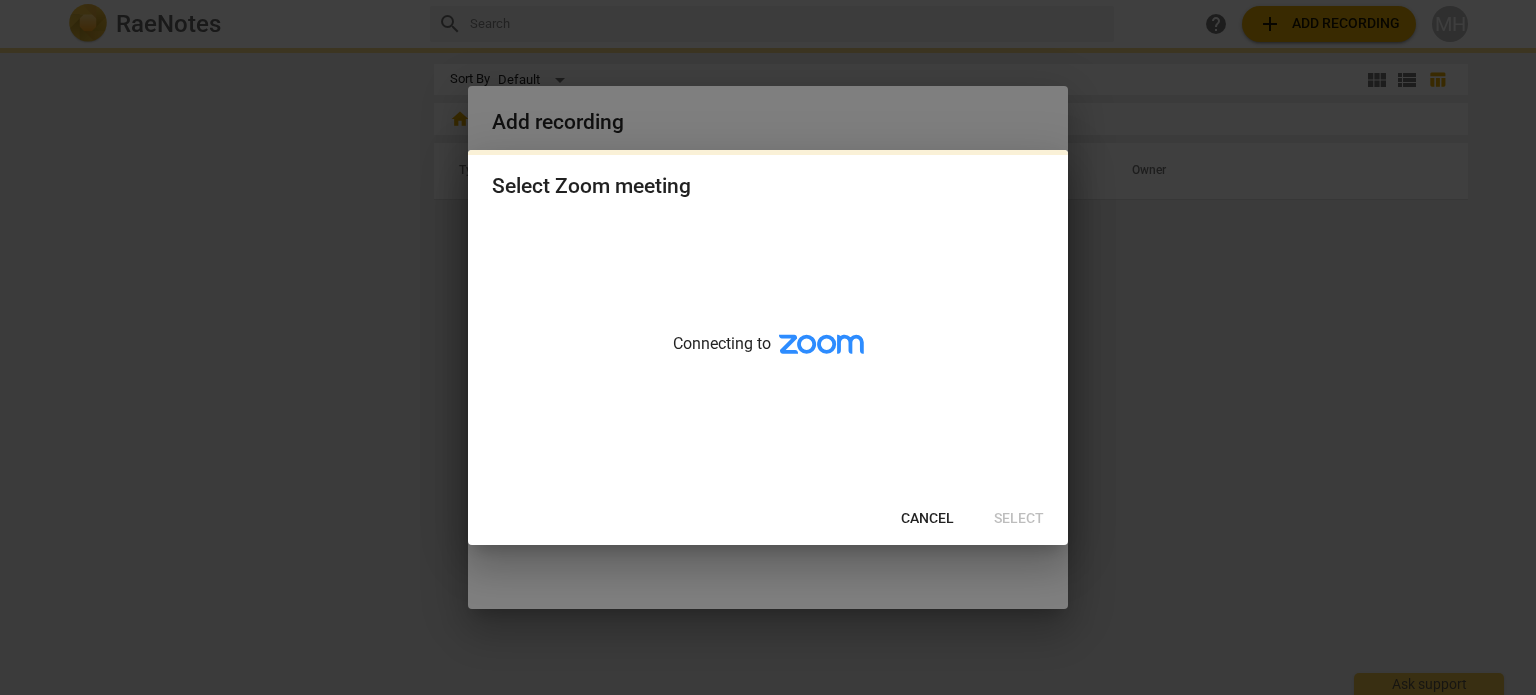 scroll, scrollTop: 0, scrollLeft: 0, axis: both 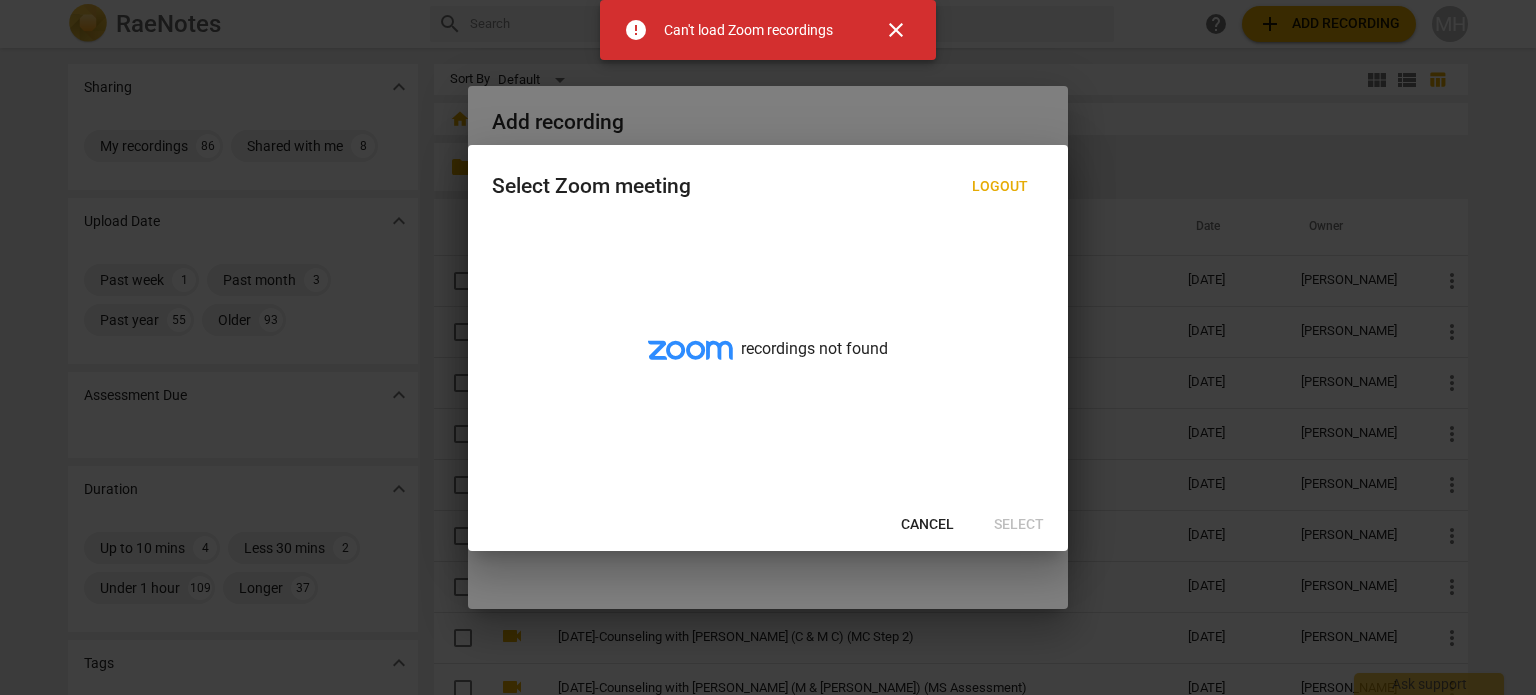 click on "close" at bounding box center [896, 30] 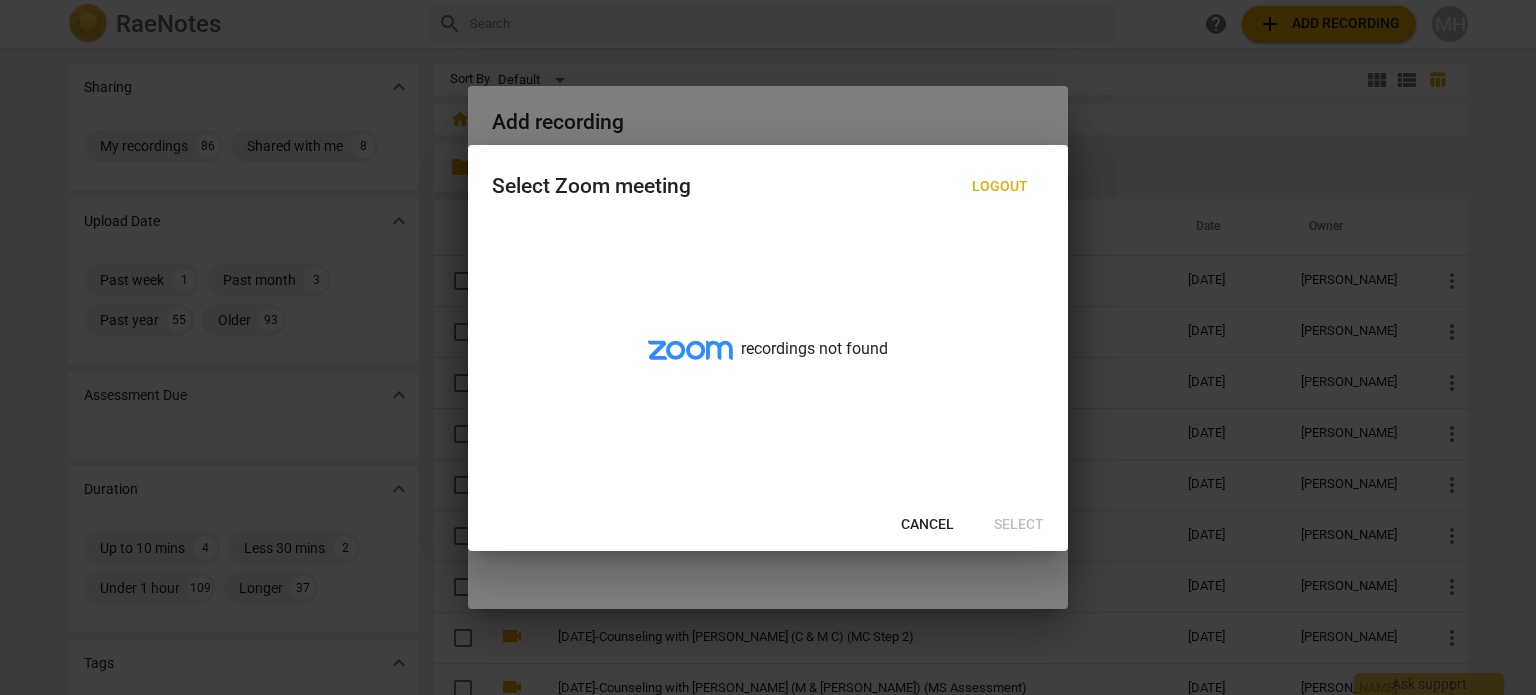 click at bounding box center (768, 347) 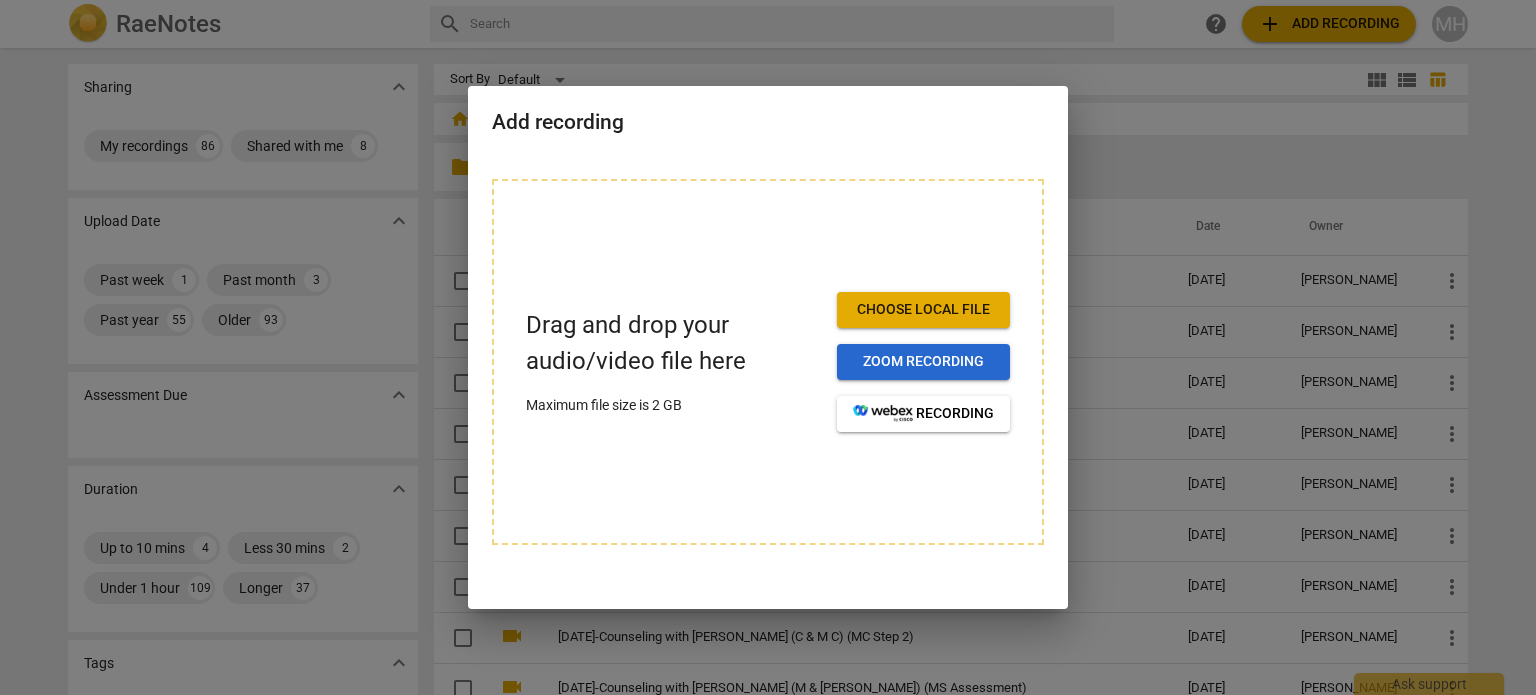 click on "Zoom recording" at bounding box center [923, 362] 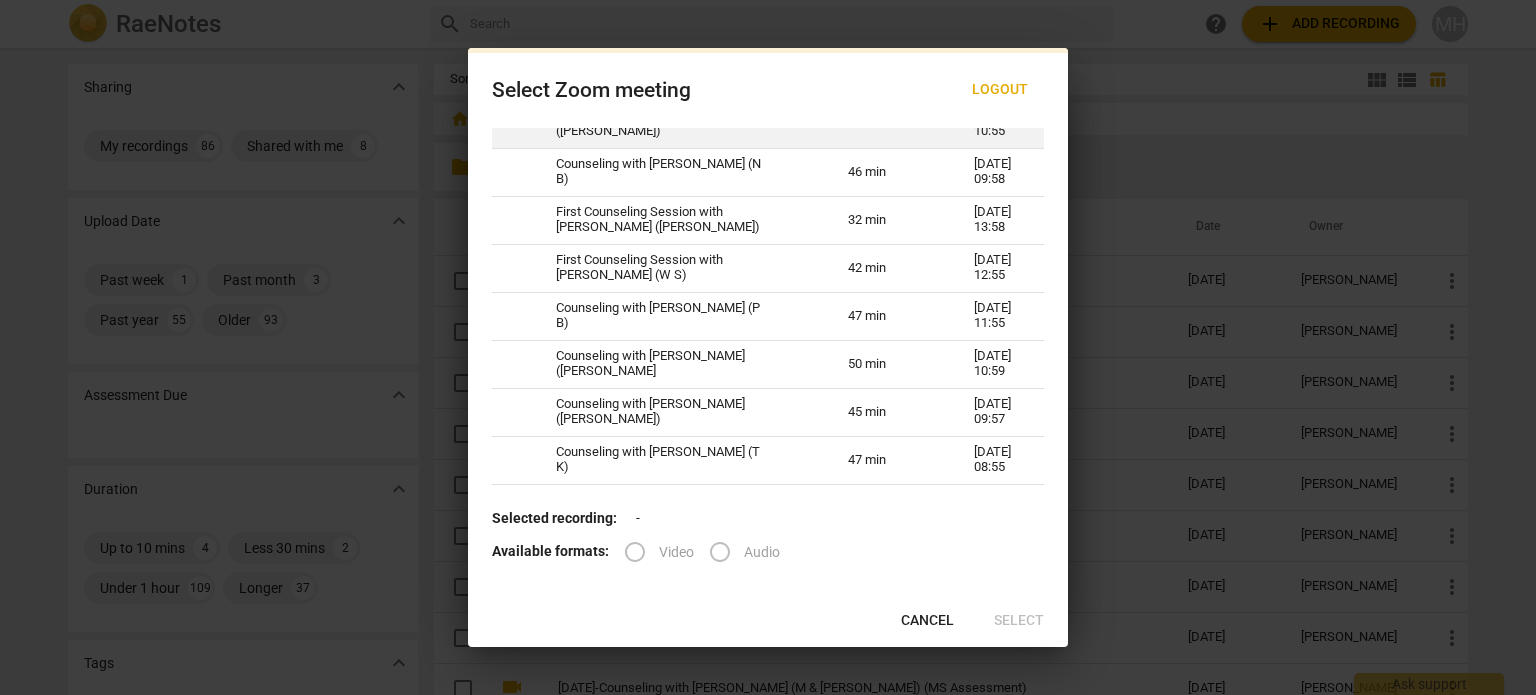 scroll, scrollTop: 0, scrollLeft: 0, axis: both 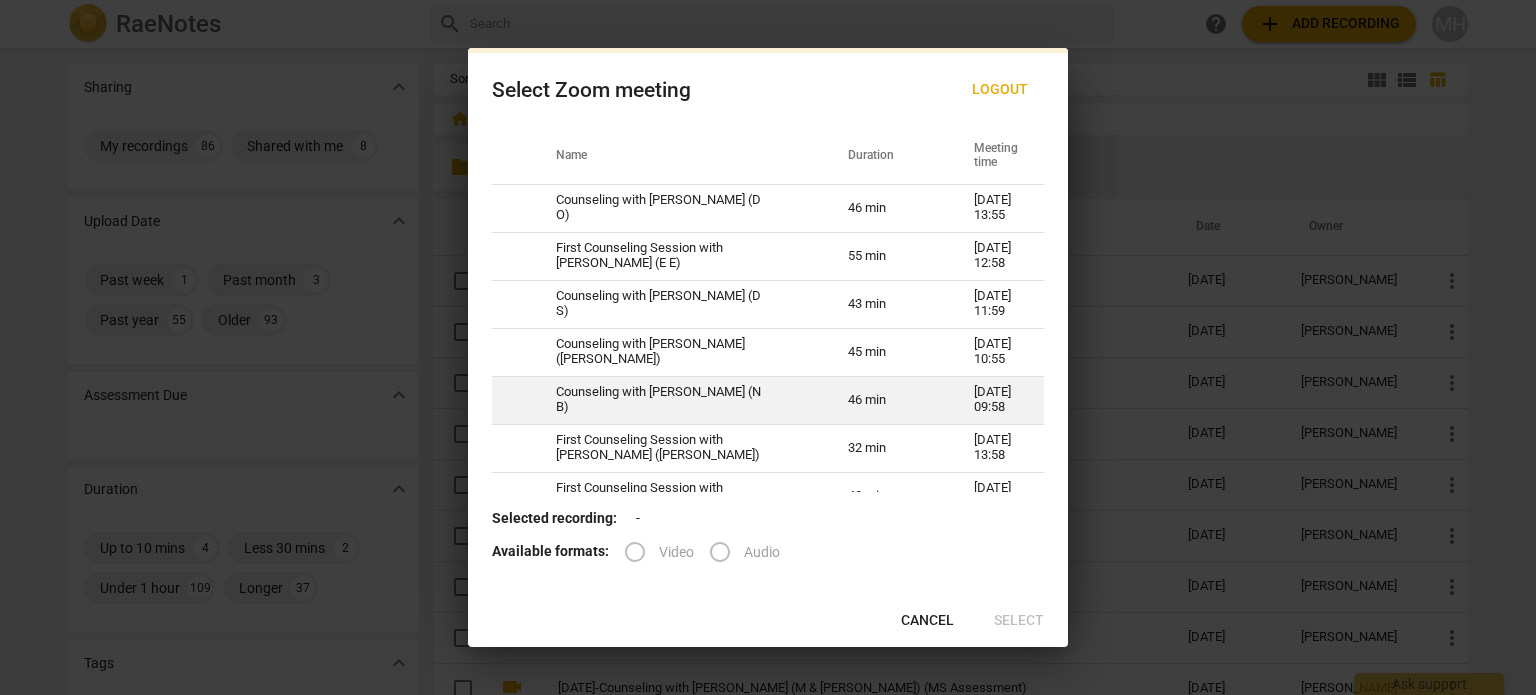 click on "Counseling with [PERSON_NAME] (N B)" at bounding box center (678, 400) 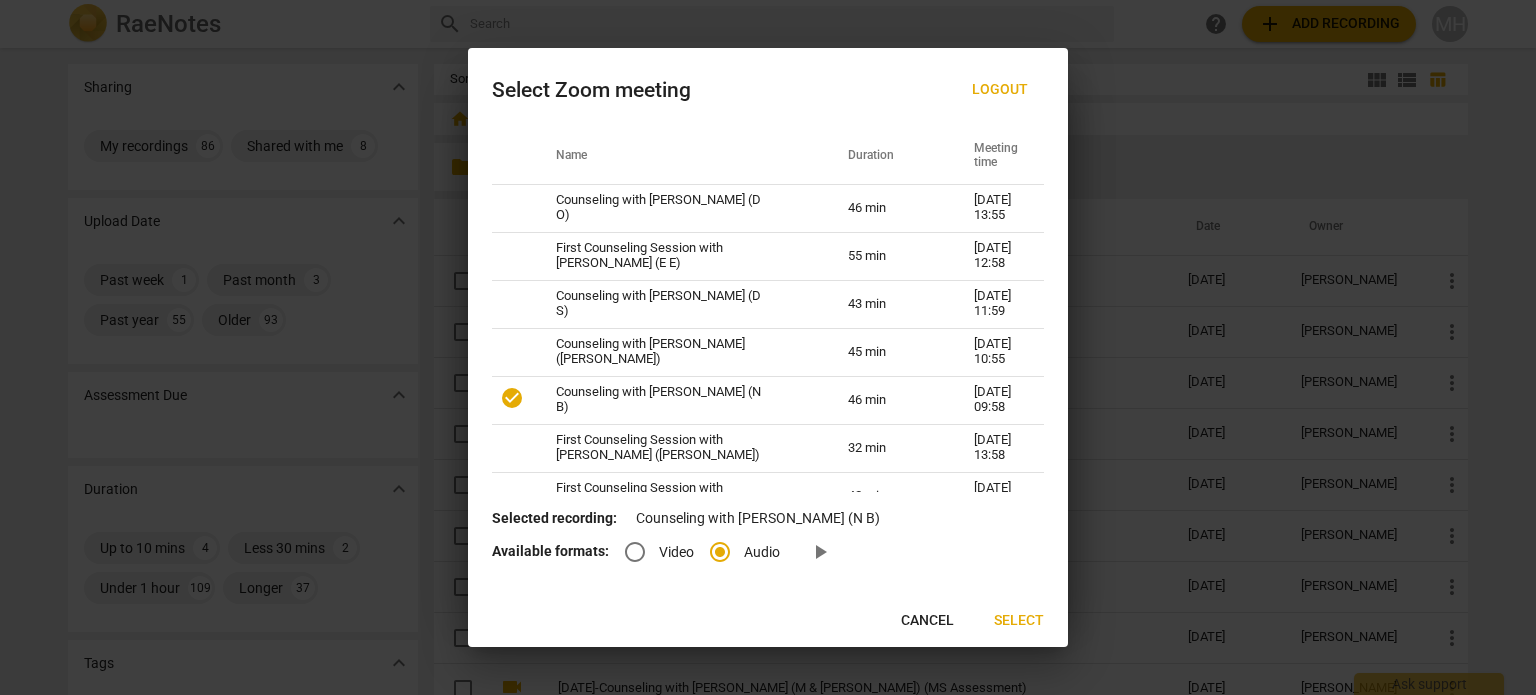 click on "Video" at bounding box center [635, 552] 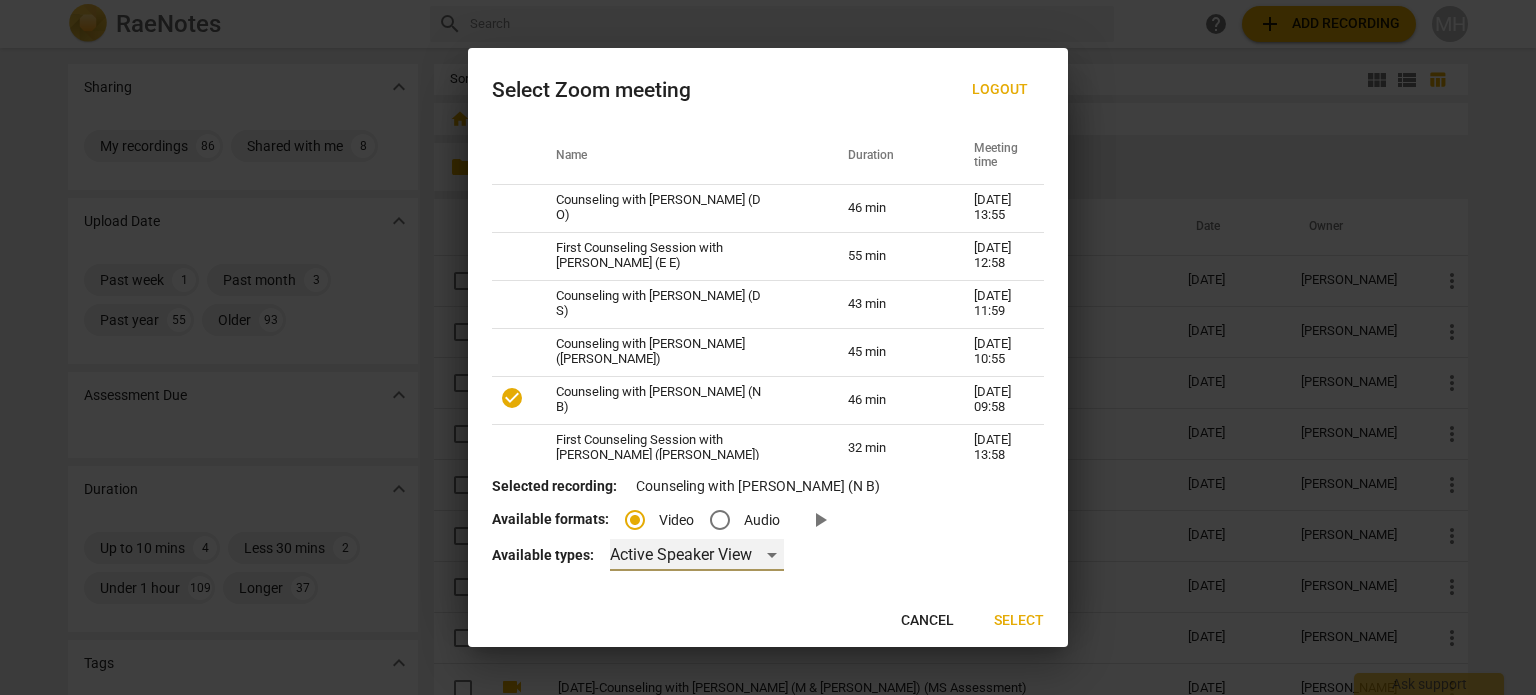 click on "Active Speaker View" at bounding box center [697, 555] 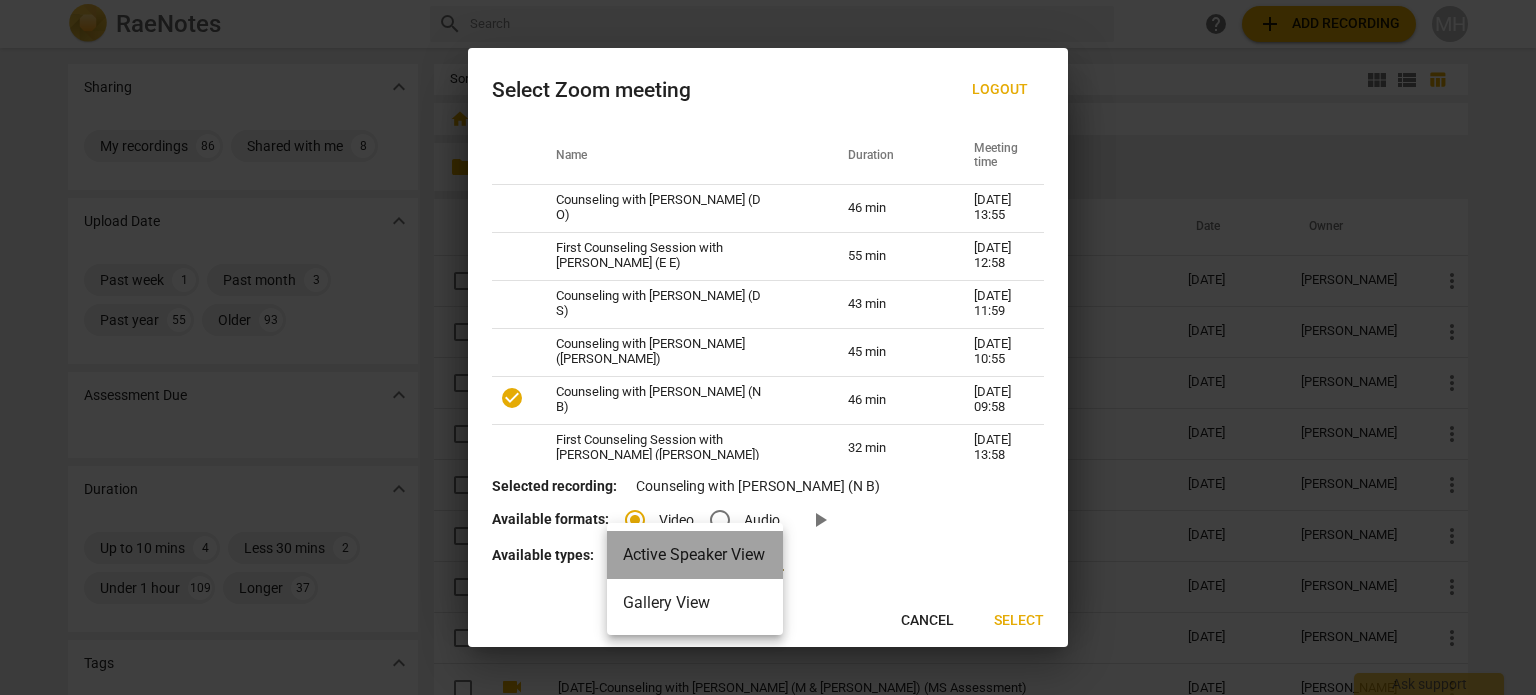 click on "Active Speaker View" at bounding box center (695, 555) 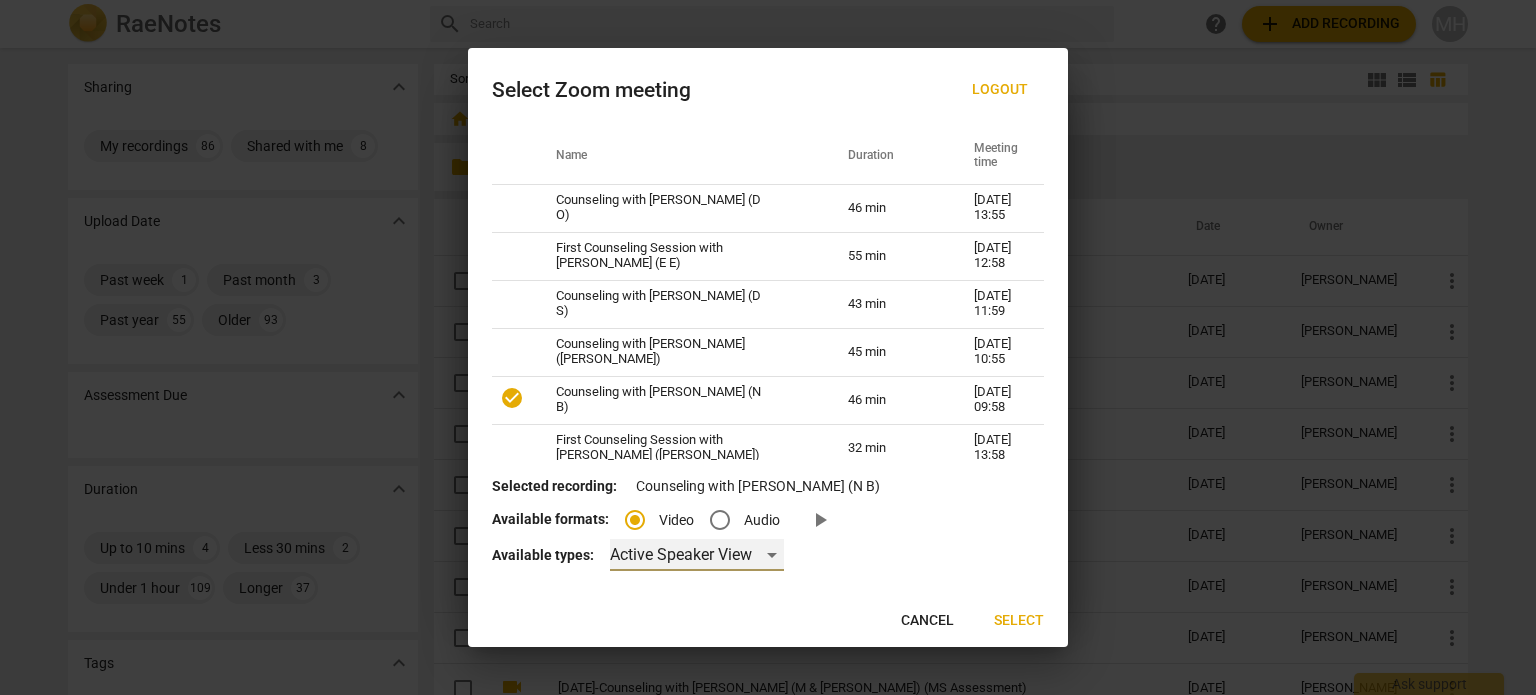 click on "Active Speaker View" at bounding box center (697, 555) 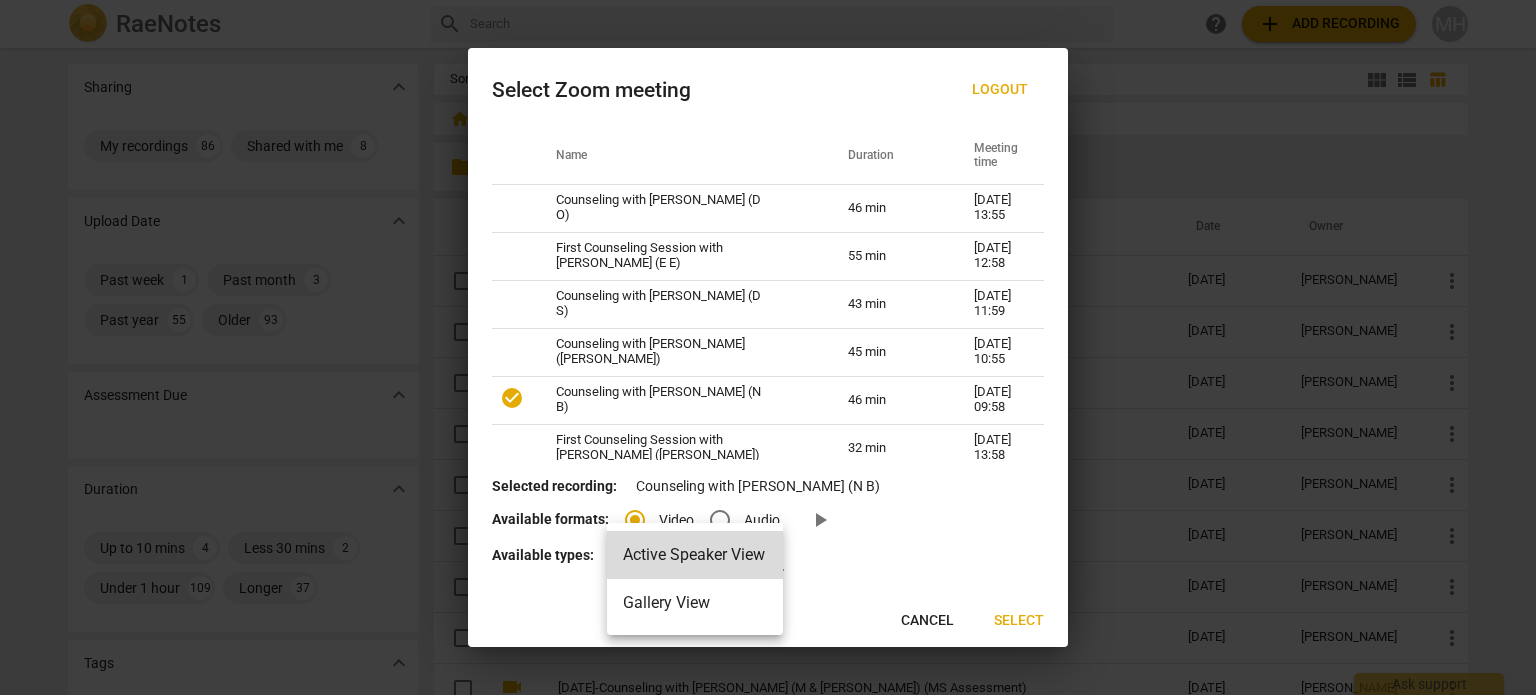 click on "Gallery View" at bounding box center [695, 603] 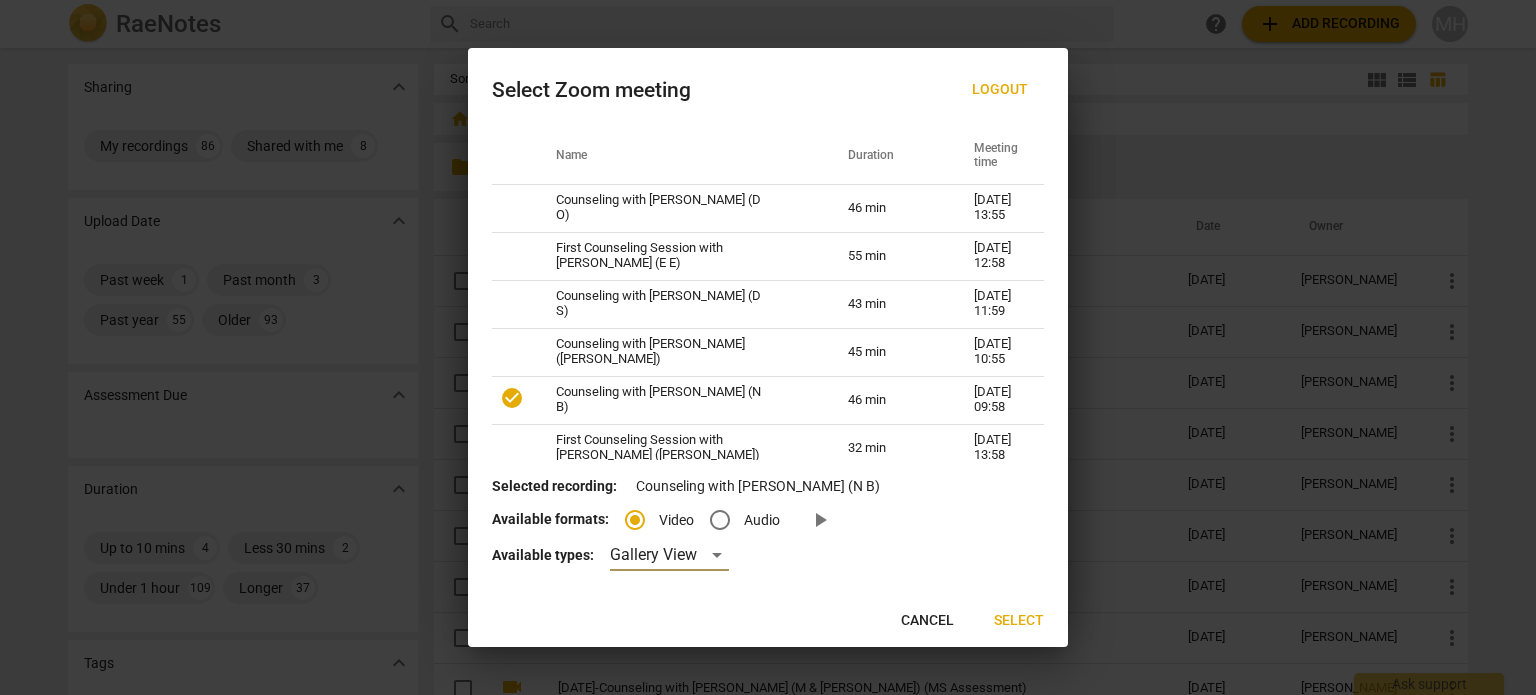click on "Select" at bounding box center [1019, 621] 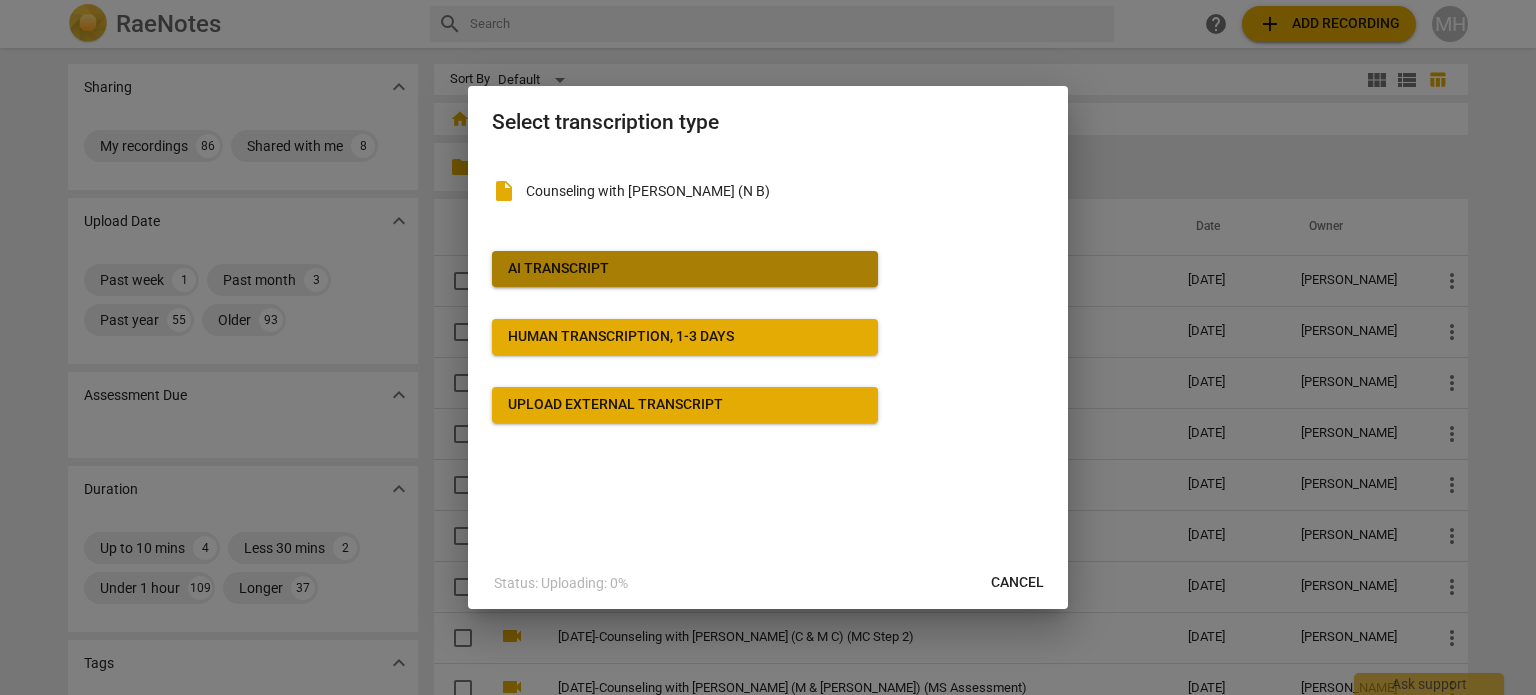 click on "AI Transcript" at bounding box center (685, 269) 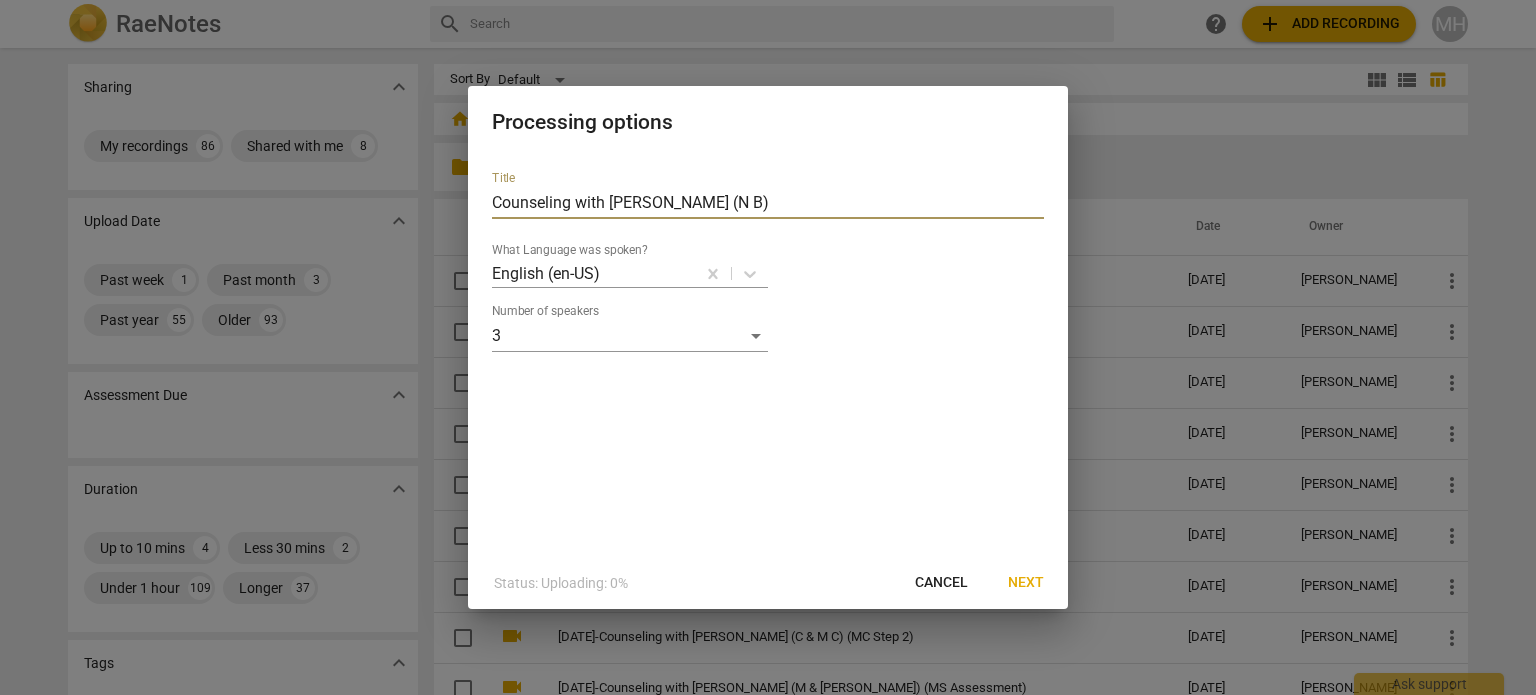 click on "Counseling with [PERSON_NAME] (N B)" at bounding box center (768, 203) 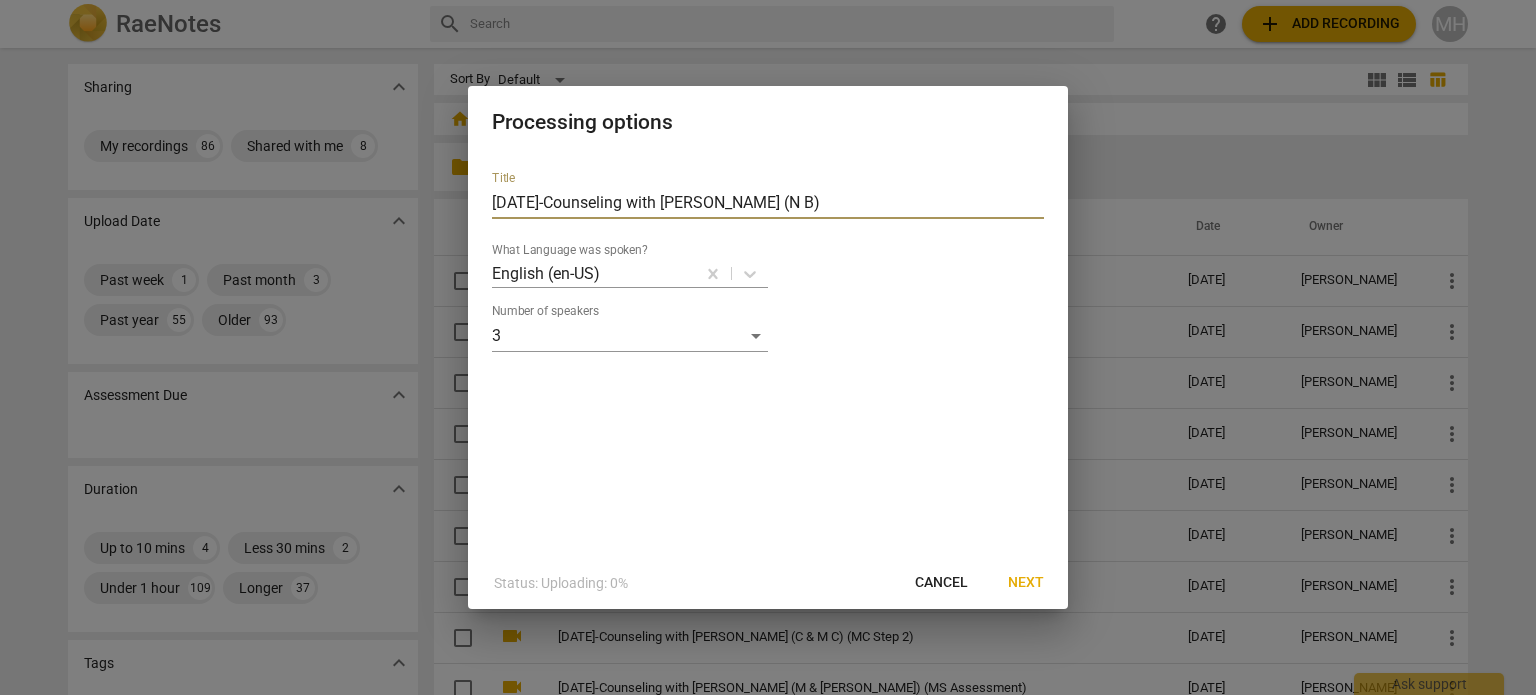 click on "[DATE]-Counseling with [PERSON_NAME] (N B)" at bounding box center [768, 203] 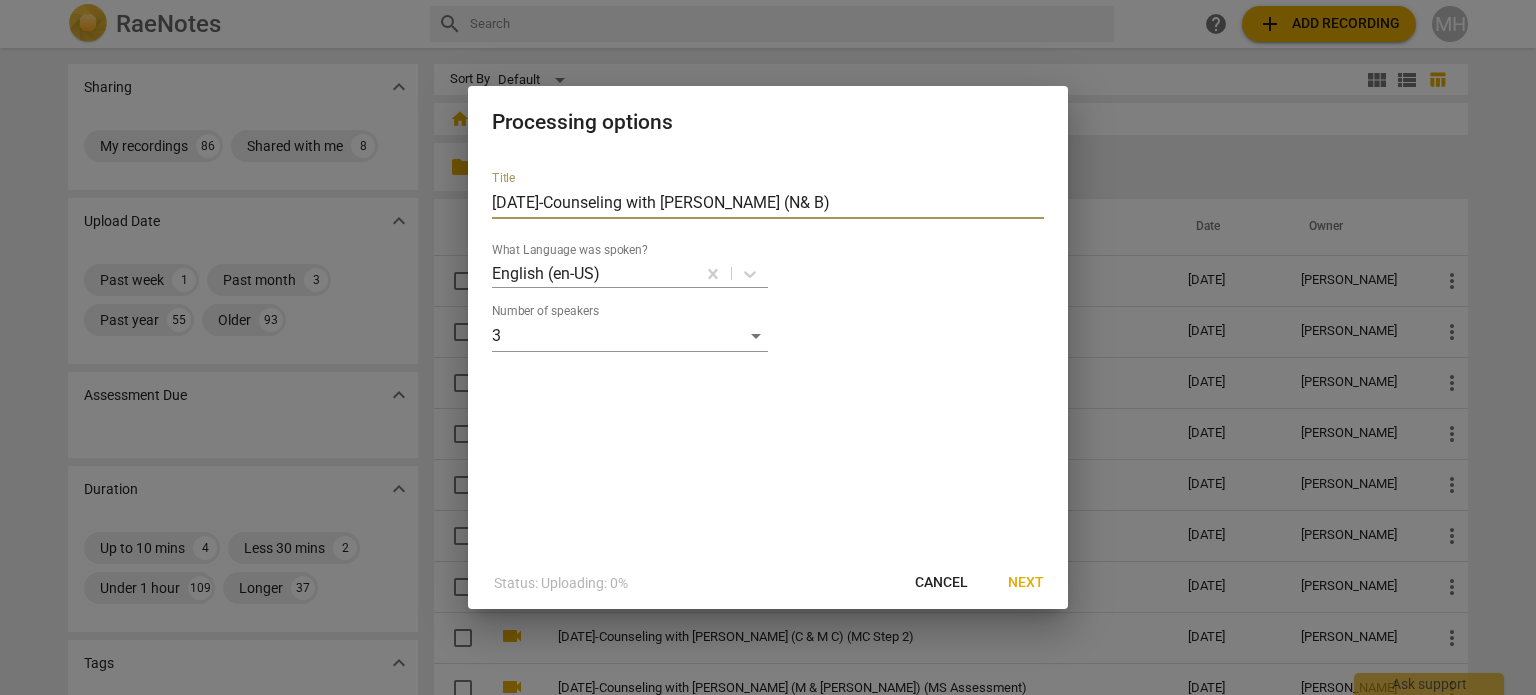 click on "[DATE]-Counseling with [PERSON_NAME] (N& B)" at bounding box center (768, 203) 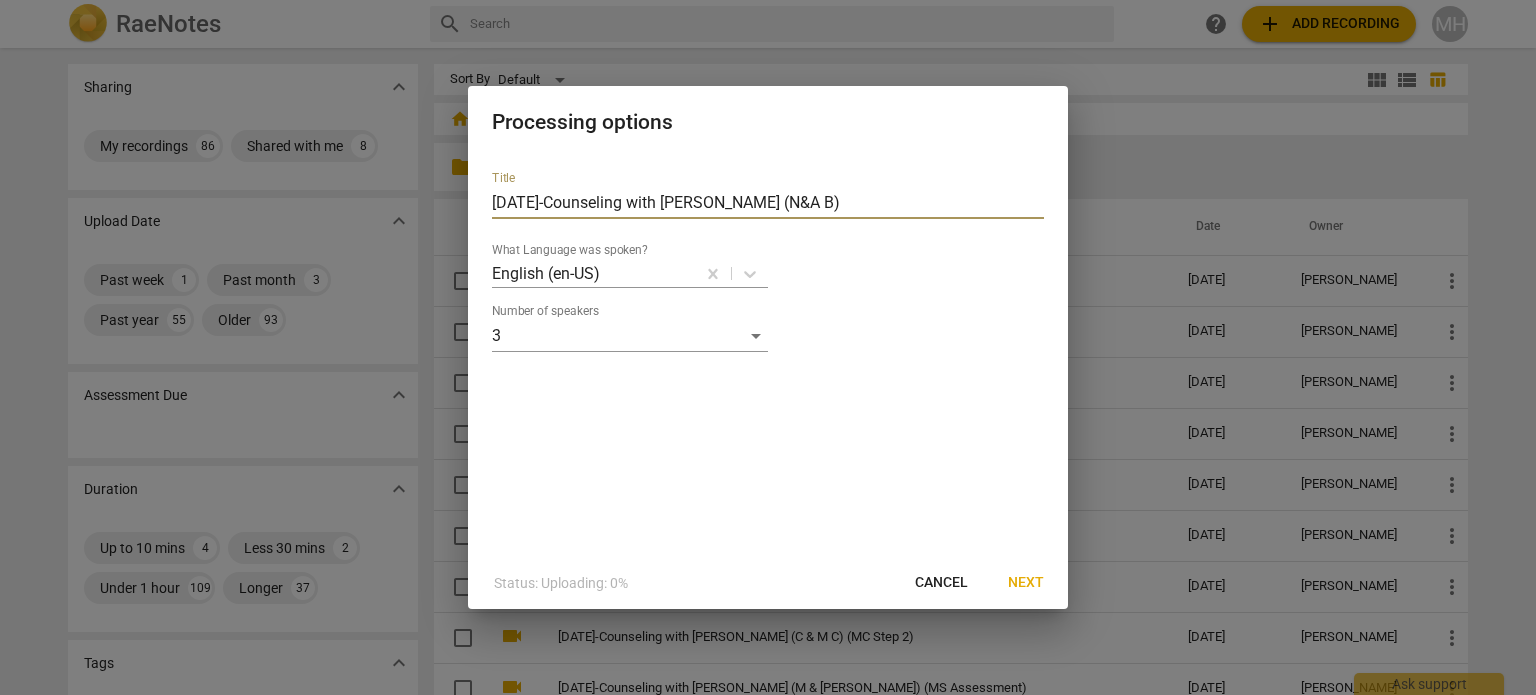 type on "[DATE]-Counseling with [PERSON_NAME] (N&A B)" 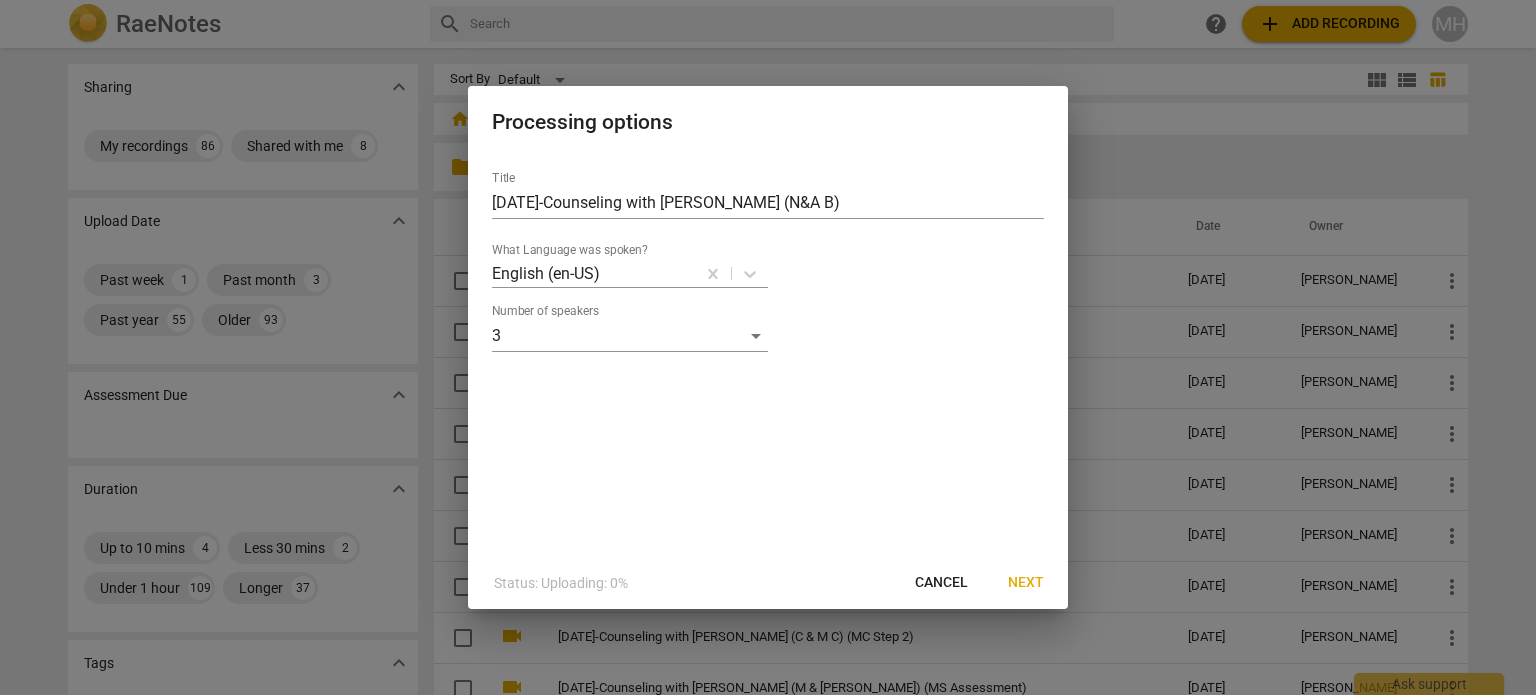 click on "Processing options Title [DATE]-Counseling with [PERSON_NAME] (N&A B) What Language was spoken? English (en-US) Number of speakers 3 Status: Uploading: 0% Cancel Next" at bounding box center [768, 347] 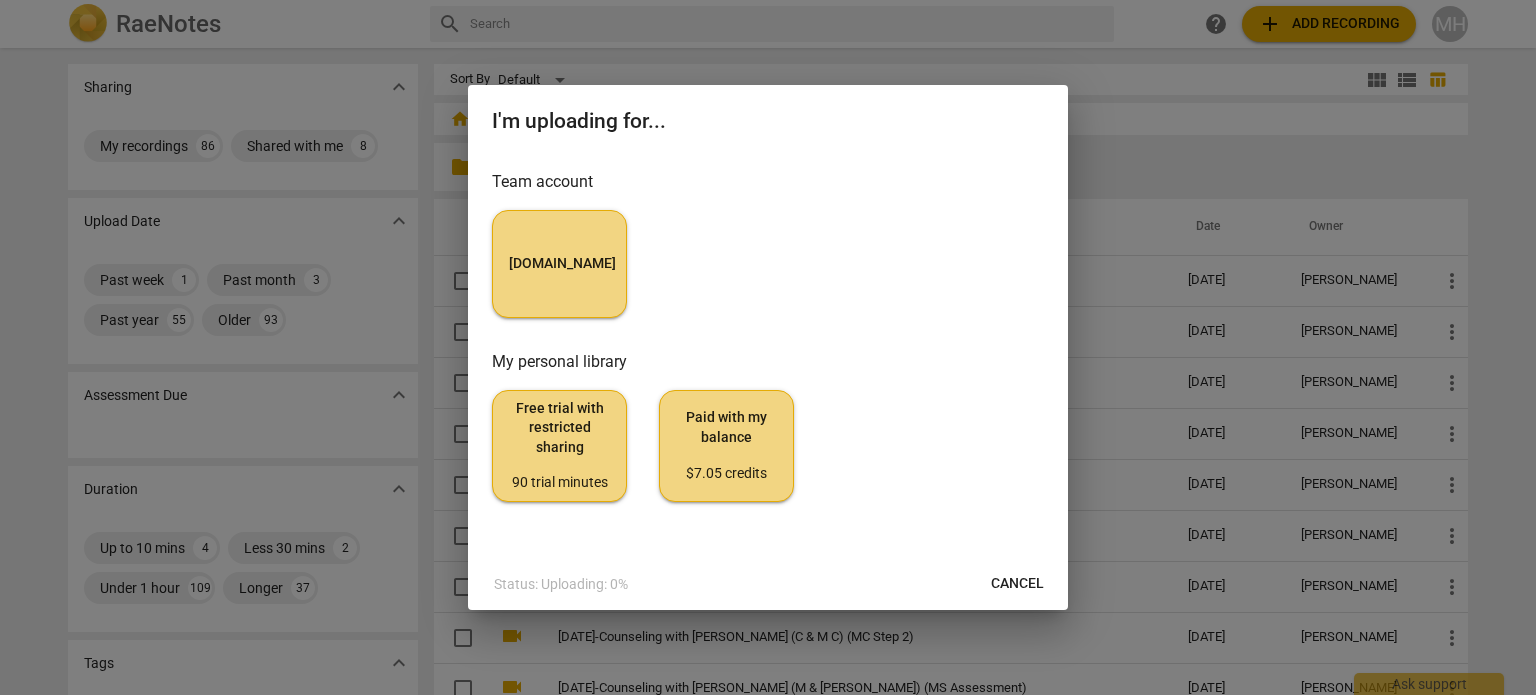 click on "[DOMAIN_NAME]" at bounding box center (559, 264) 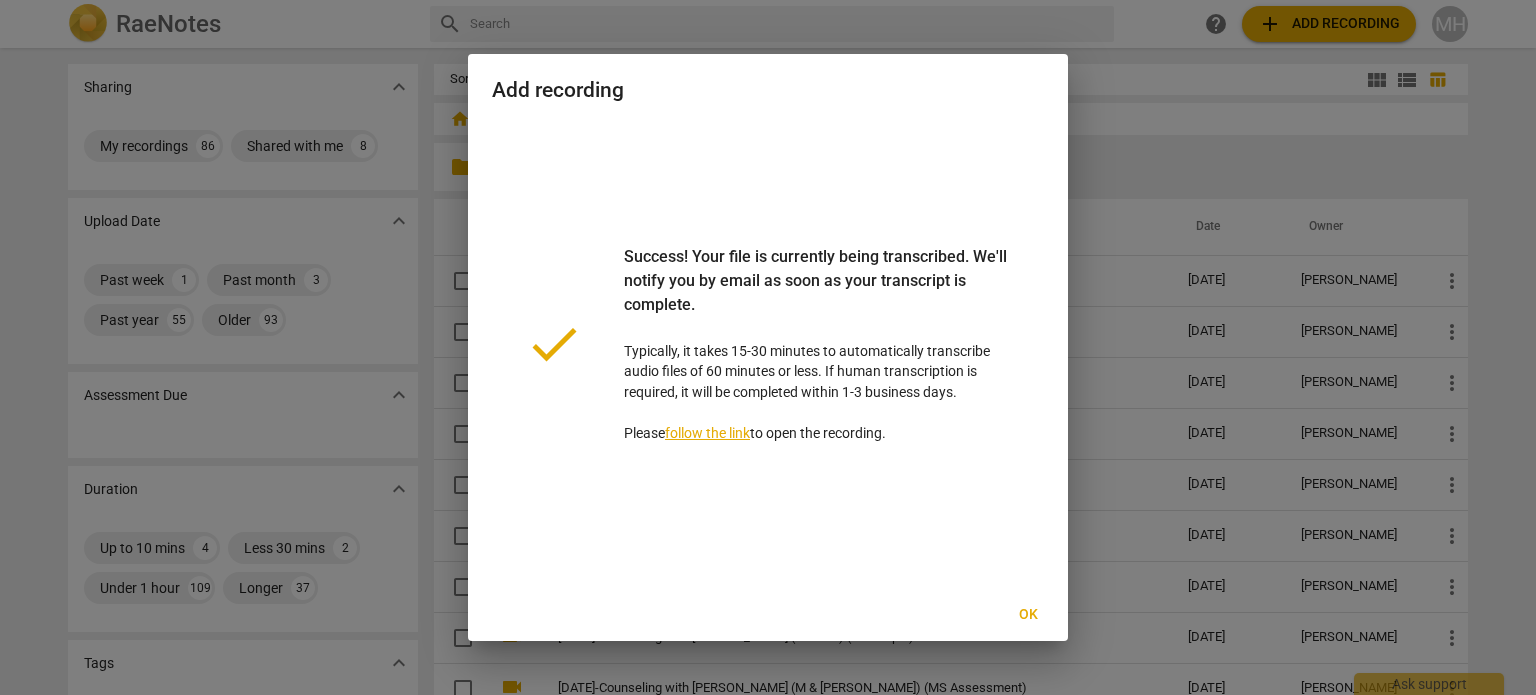click on "Ok" at bounding box center (1028, 615) 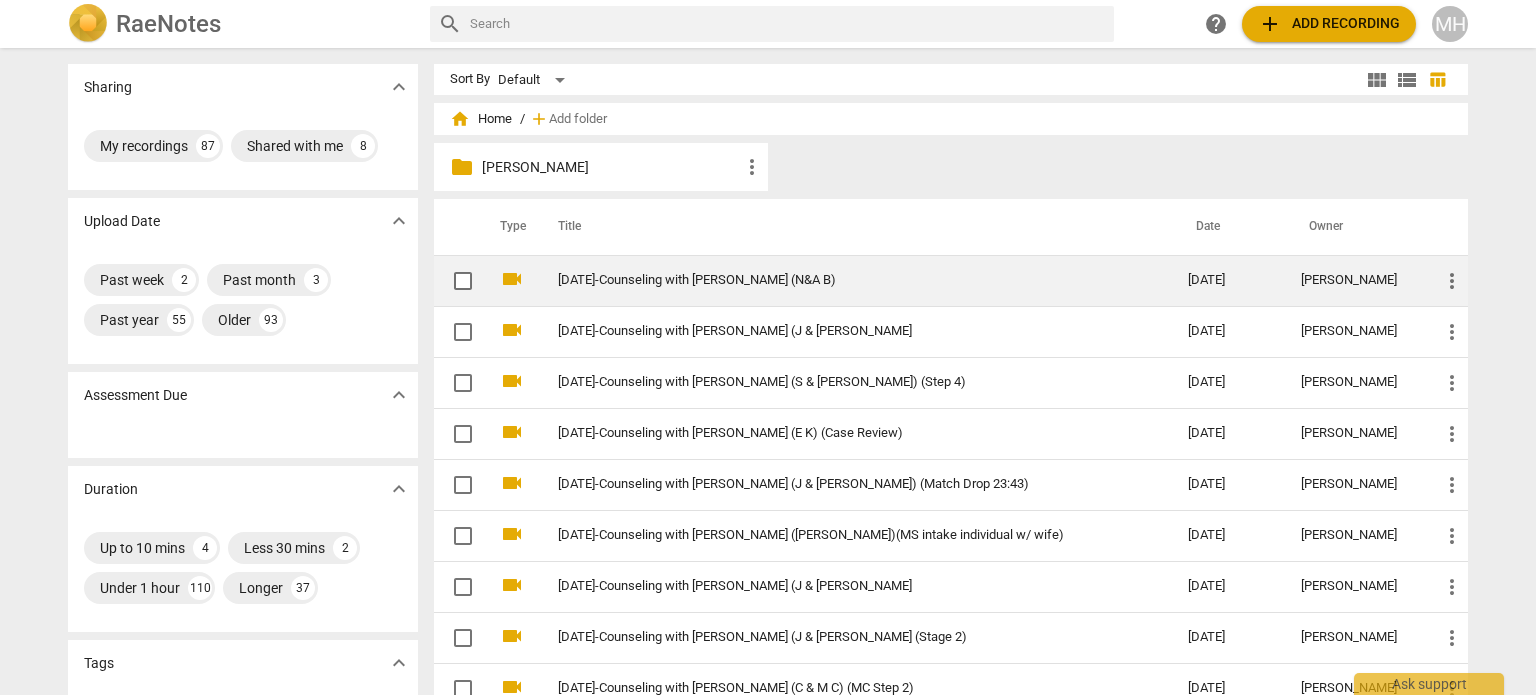 click on "[DATE]-Counseling with [PERSON_NAME] (N&A B)" at bounding box center [837, 280] 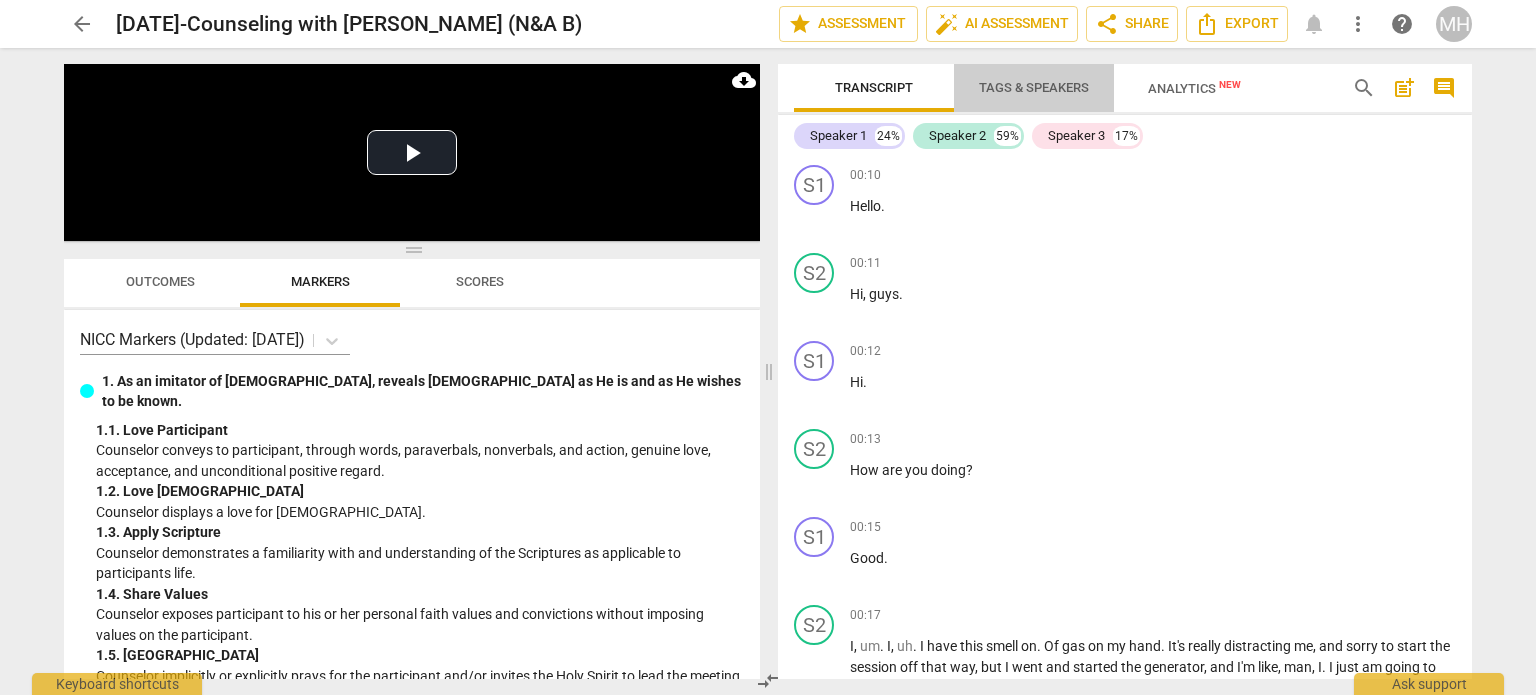 click on "Tags & Speakers" at bounding box center [1034, 88] 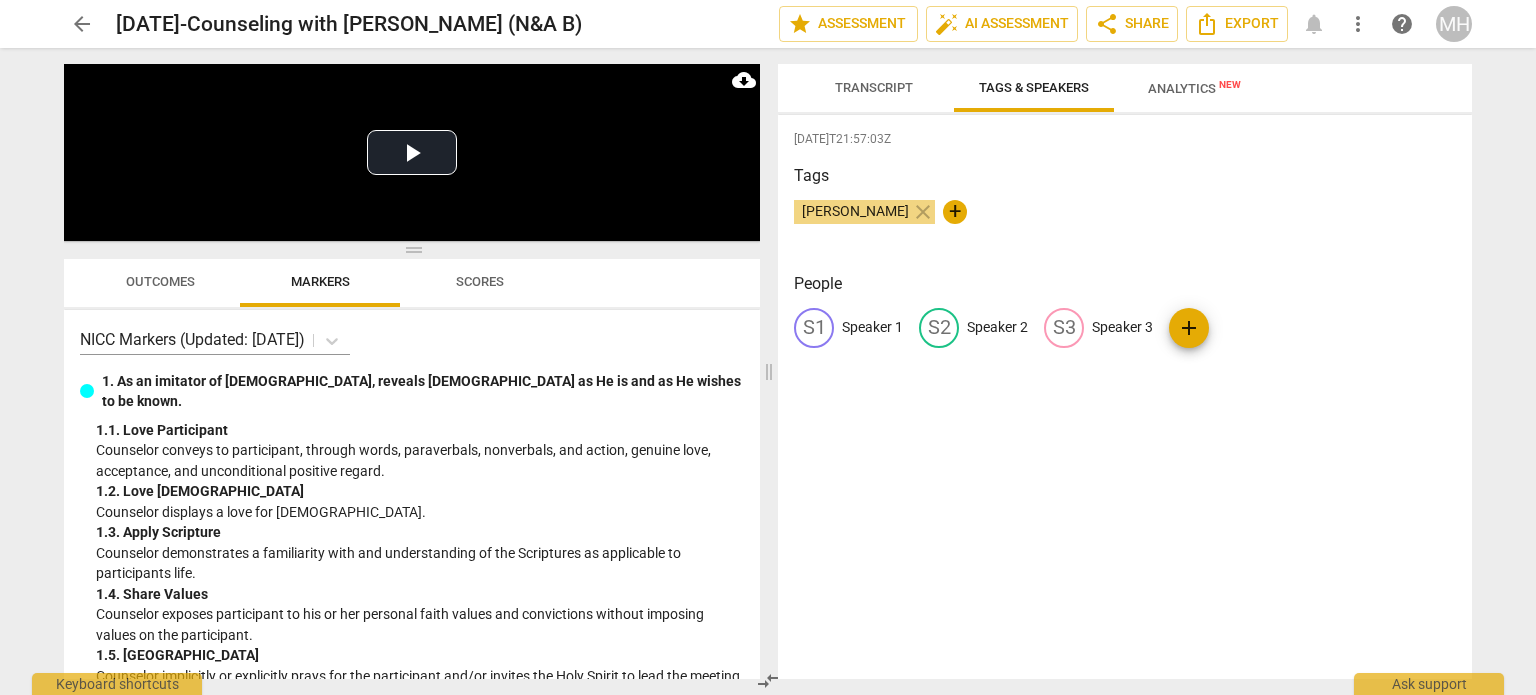 click on "Speaker 2" at bounding box center (997, 327) 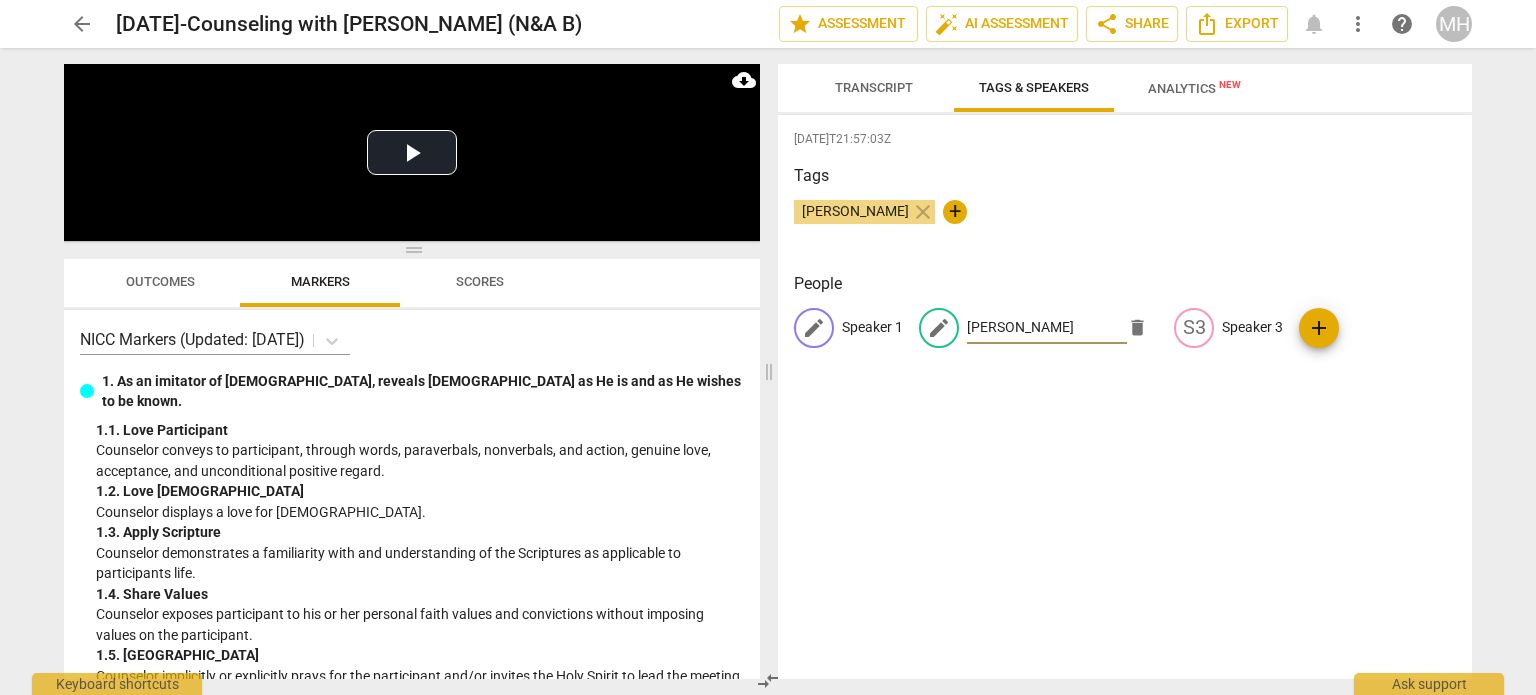 type on "[PERSON_NAME]" 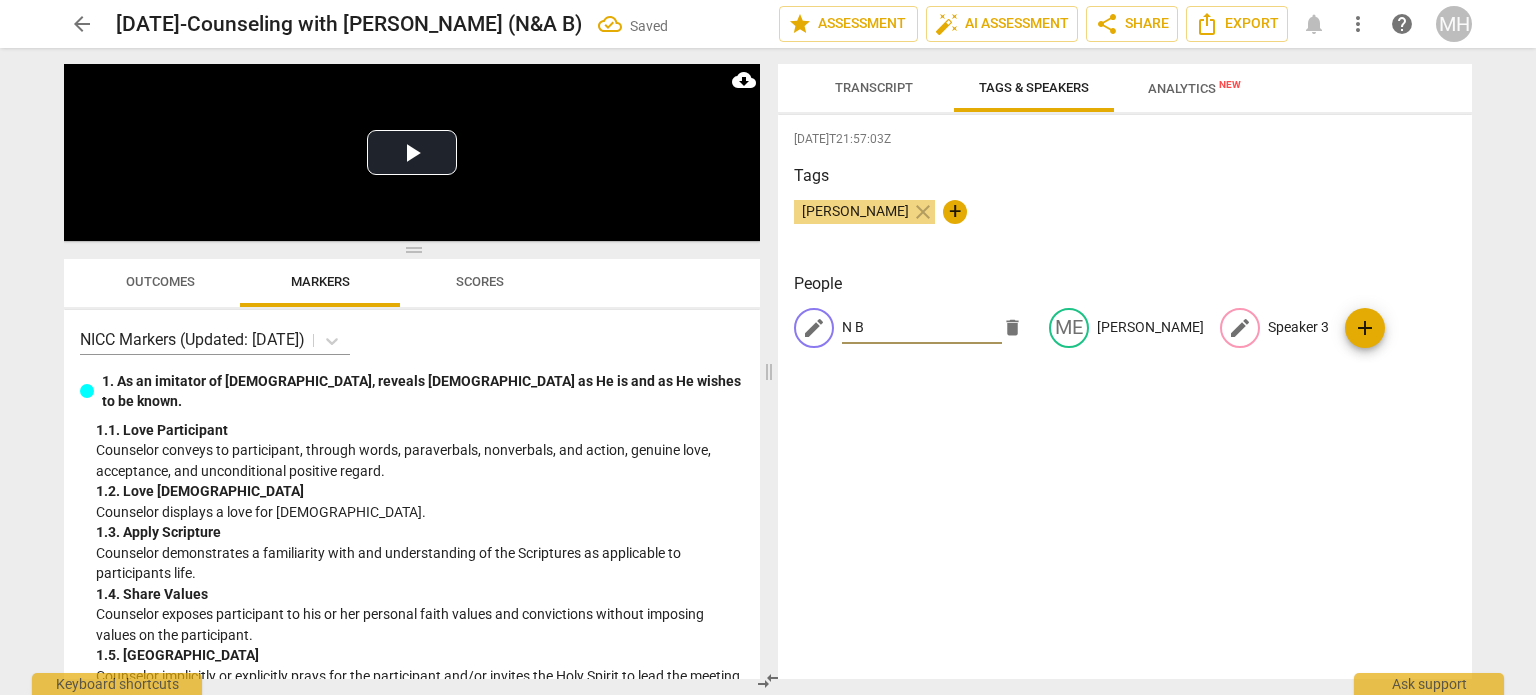 type on "N B" 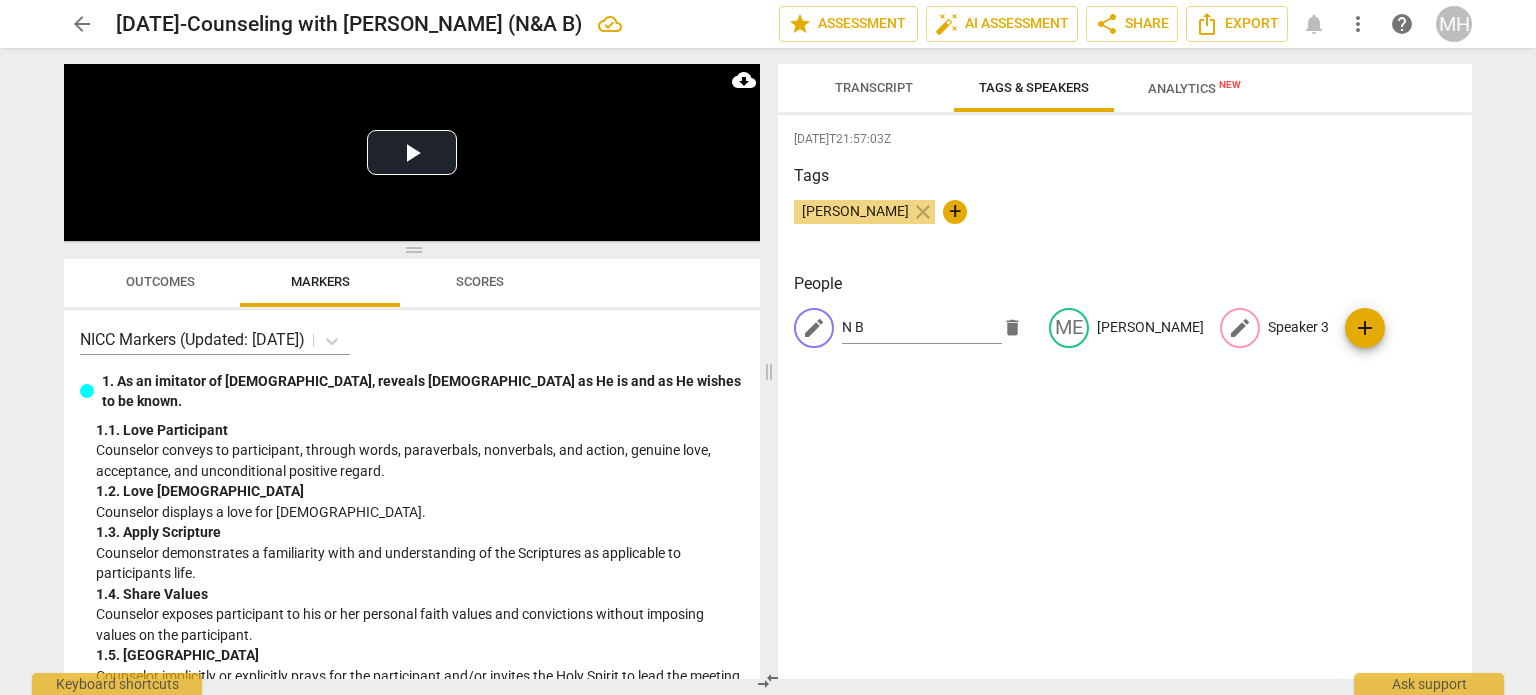 click on "Speaker 3" at bounding box center (1298, 327) 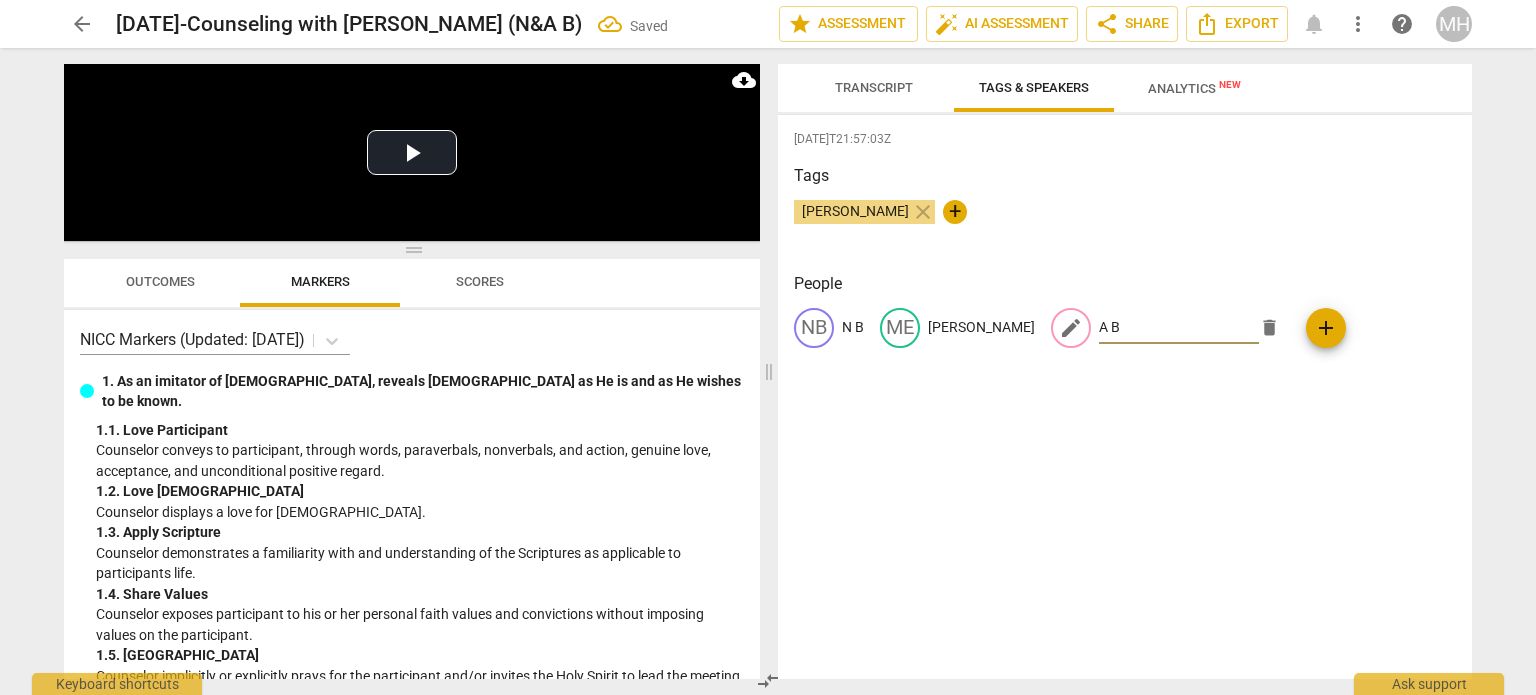type on "A B" 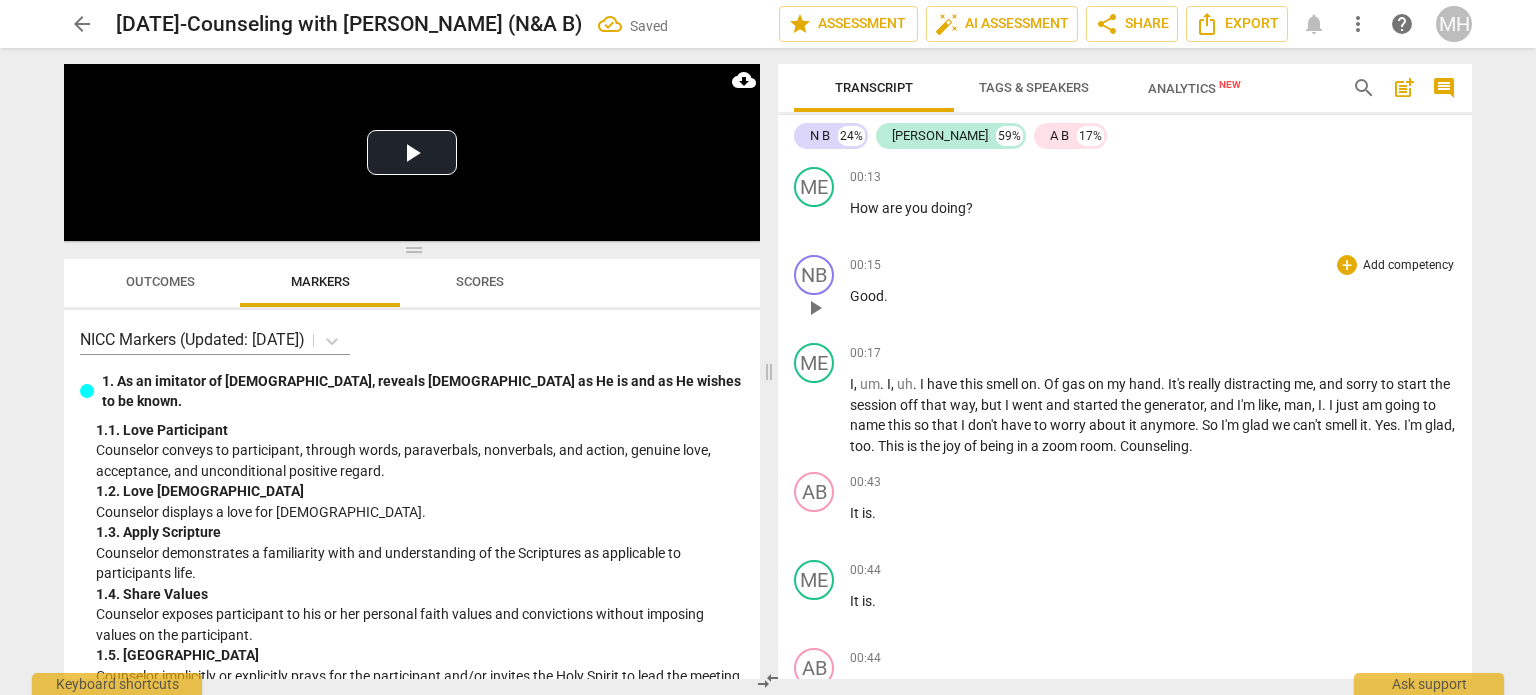 scroll, scrollTop: 263, scrollLeft: 0, axis: vertical 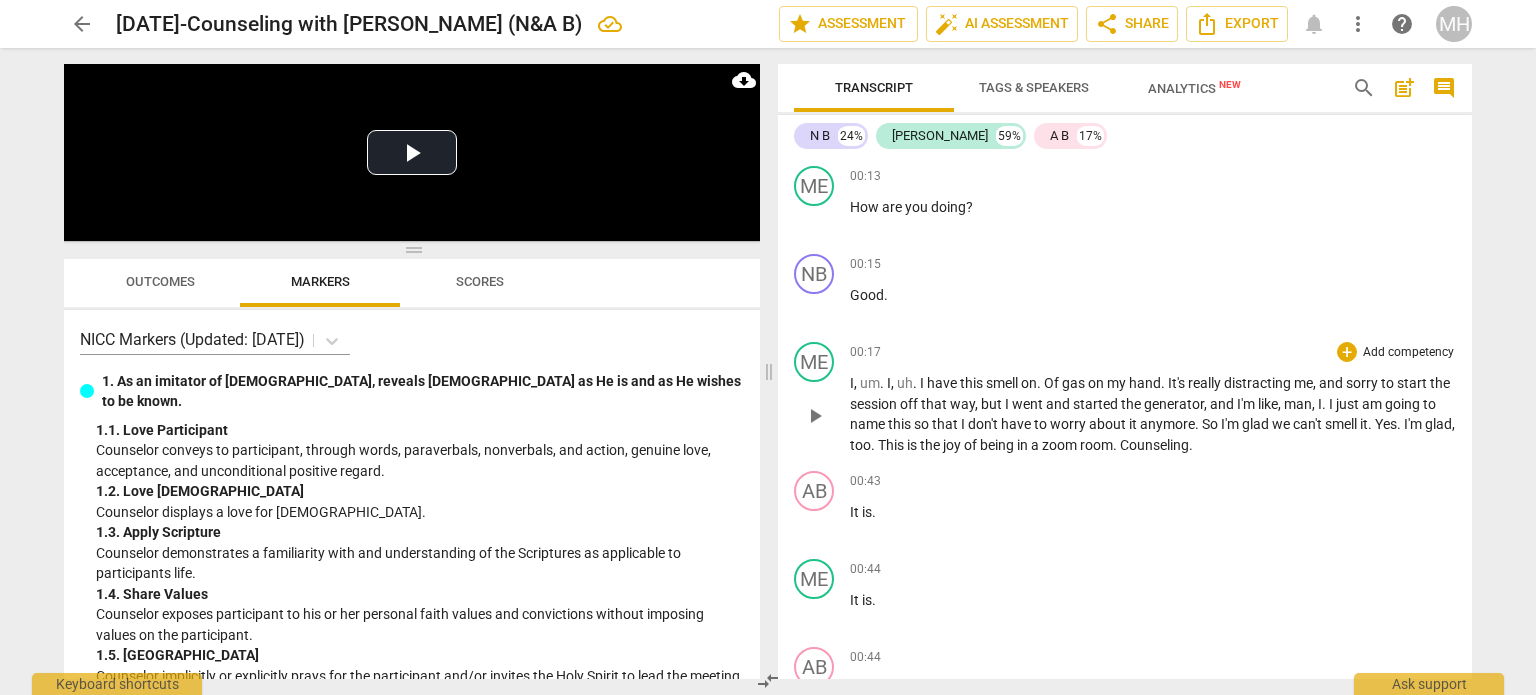 click on "I'm" at bounding box center (1231, 424) 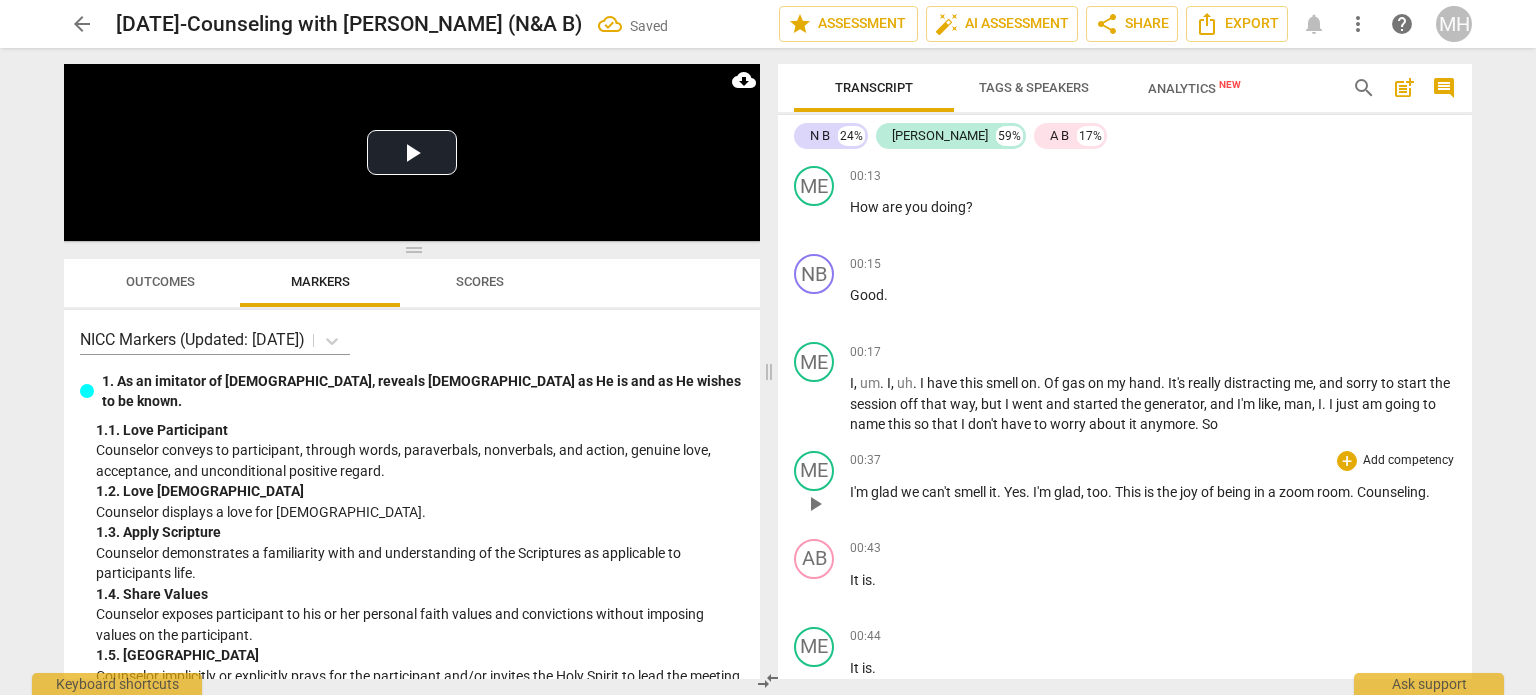 click on "Yes" at bounding box center (1015, 492) 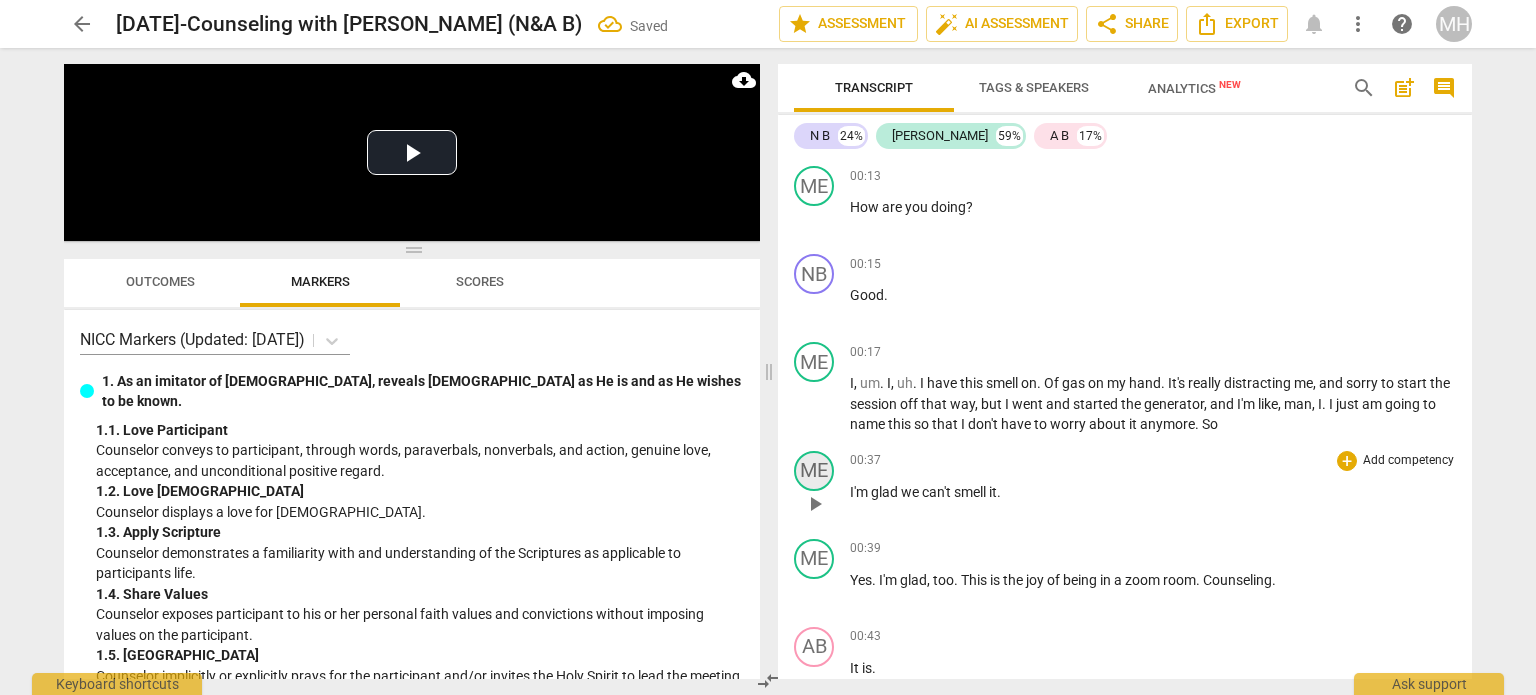 click on "ME" at bounding box center [814, 471] 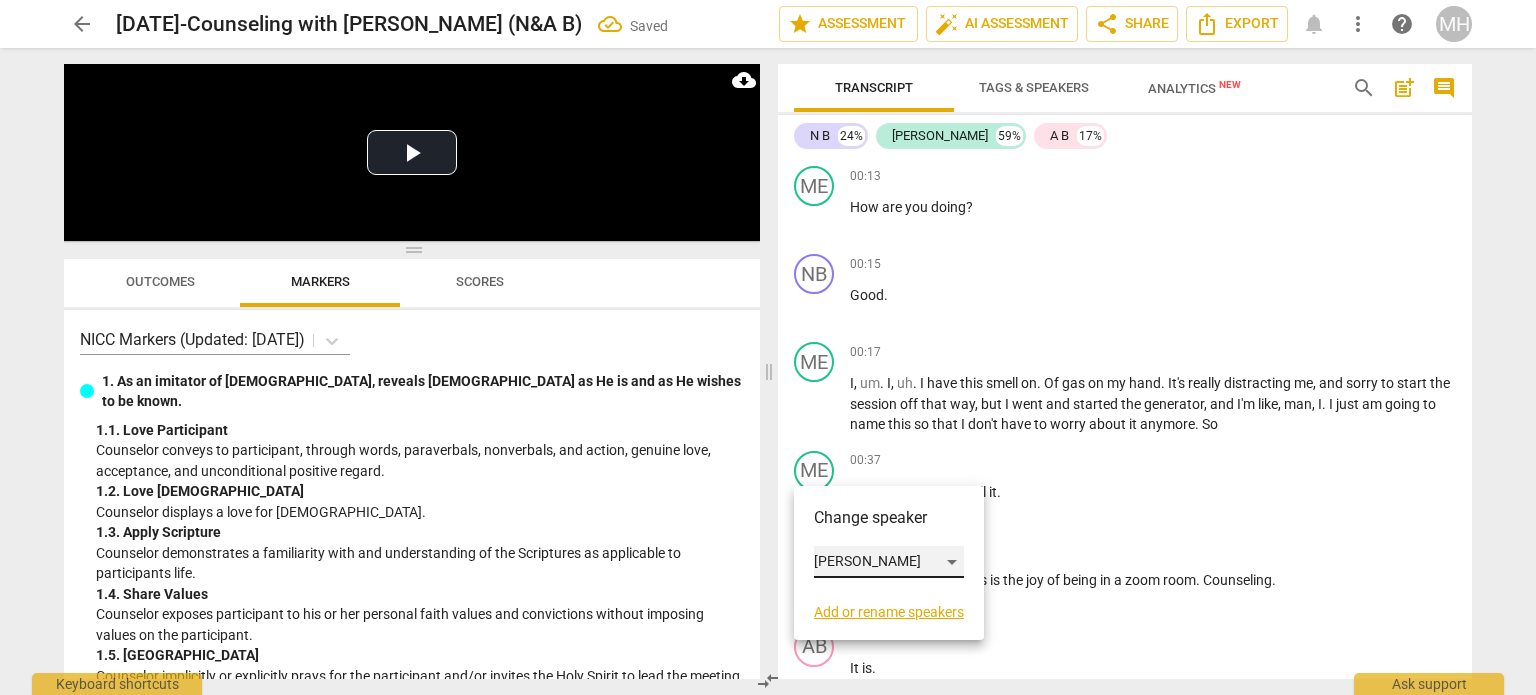 click on "[PERSON_NAME]" at bounding box center (889, 562) 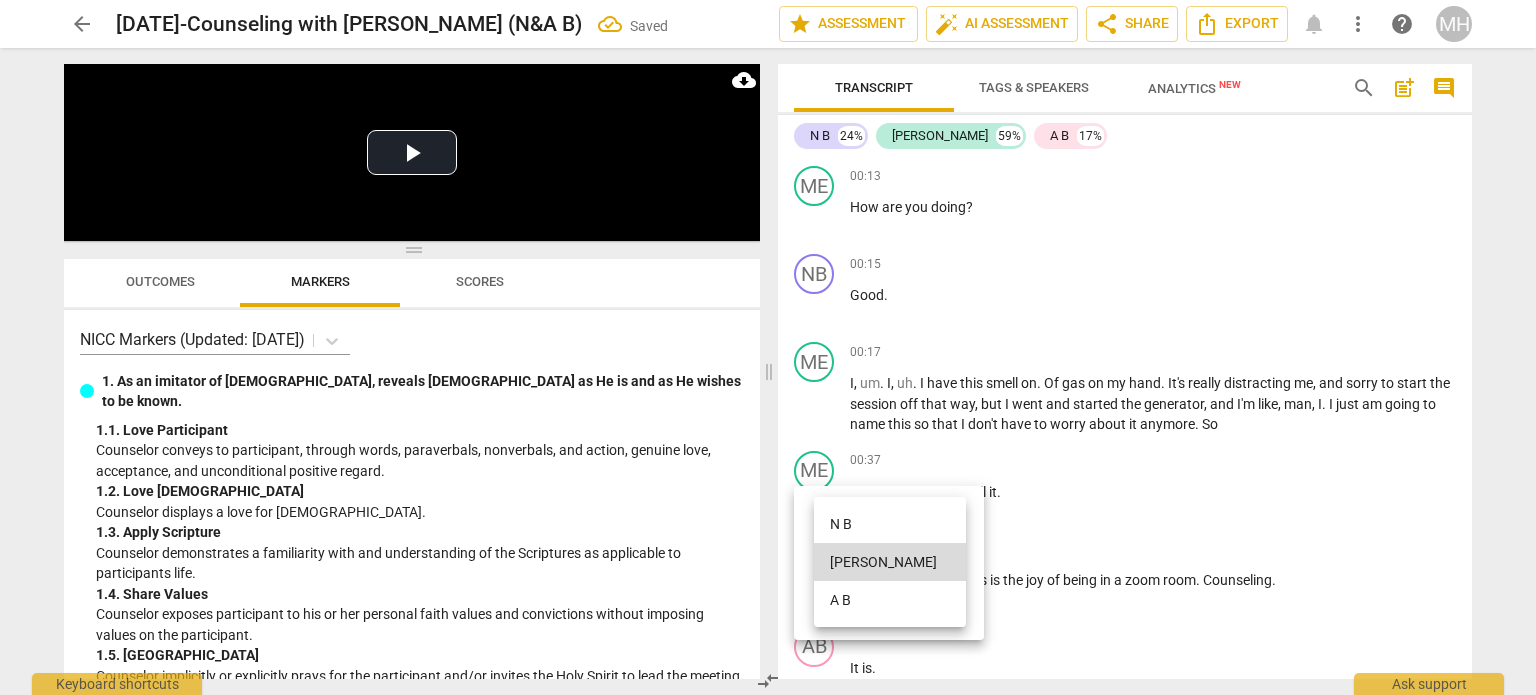 click on "A B" at bounding box center [890, 600] 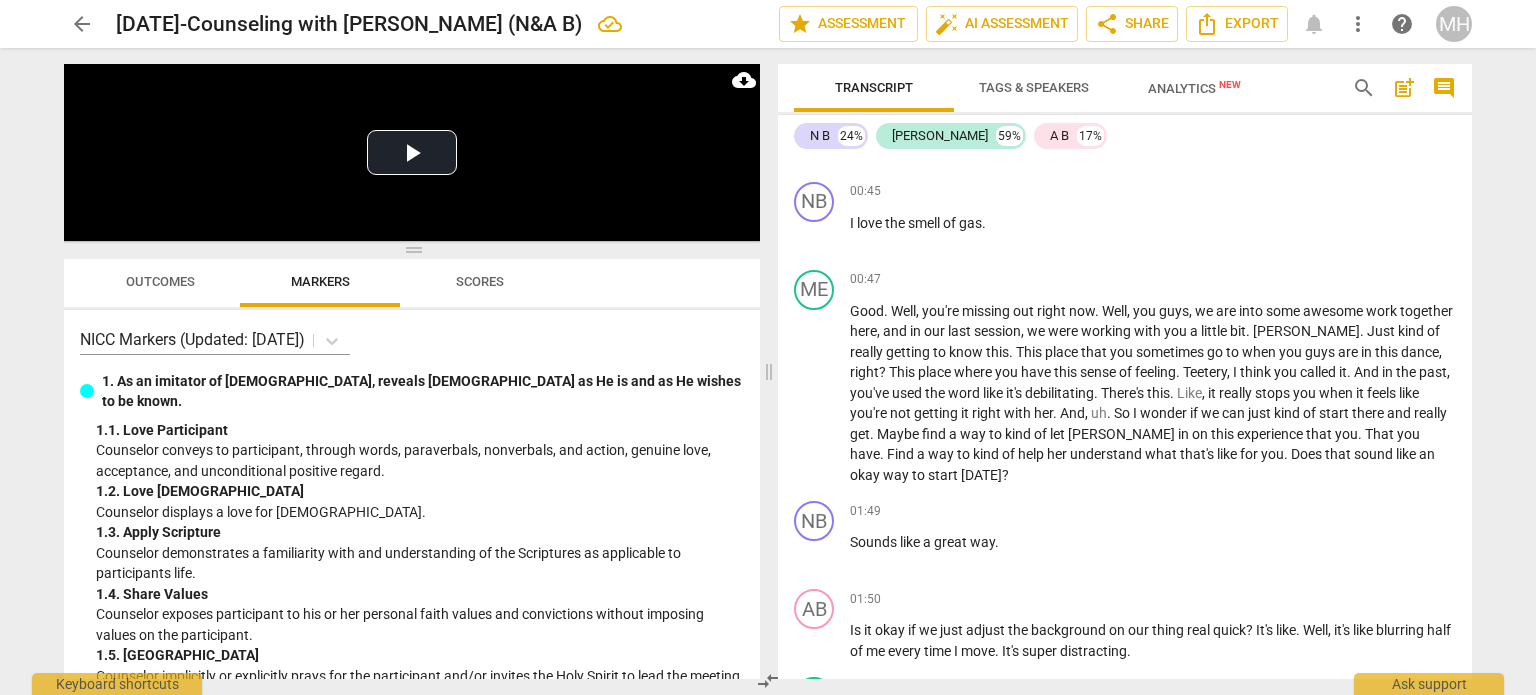scroll, scrollTop: 972, scrollLeft: 0, axis: vertical 